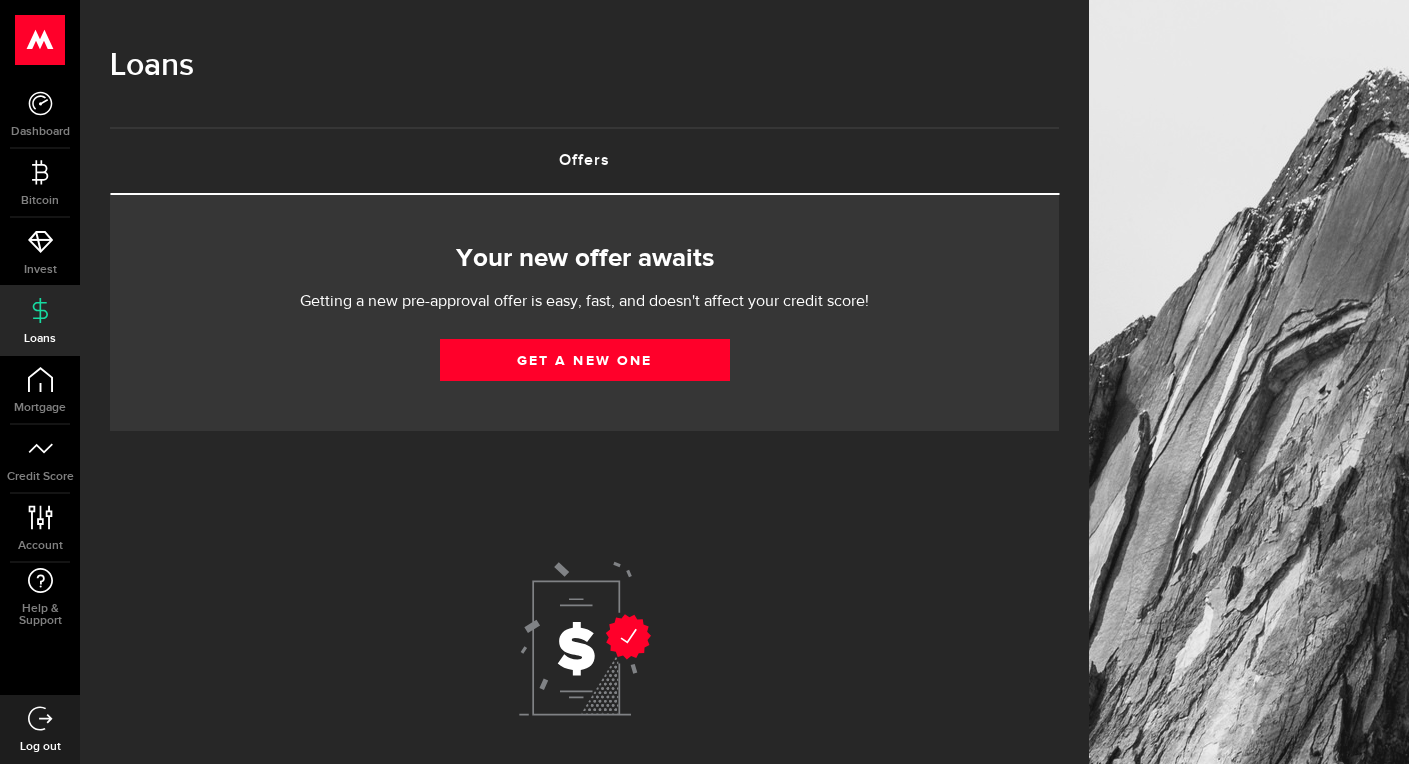 scroll, scrollTop: 0, scrollLeft: 0, axis: both 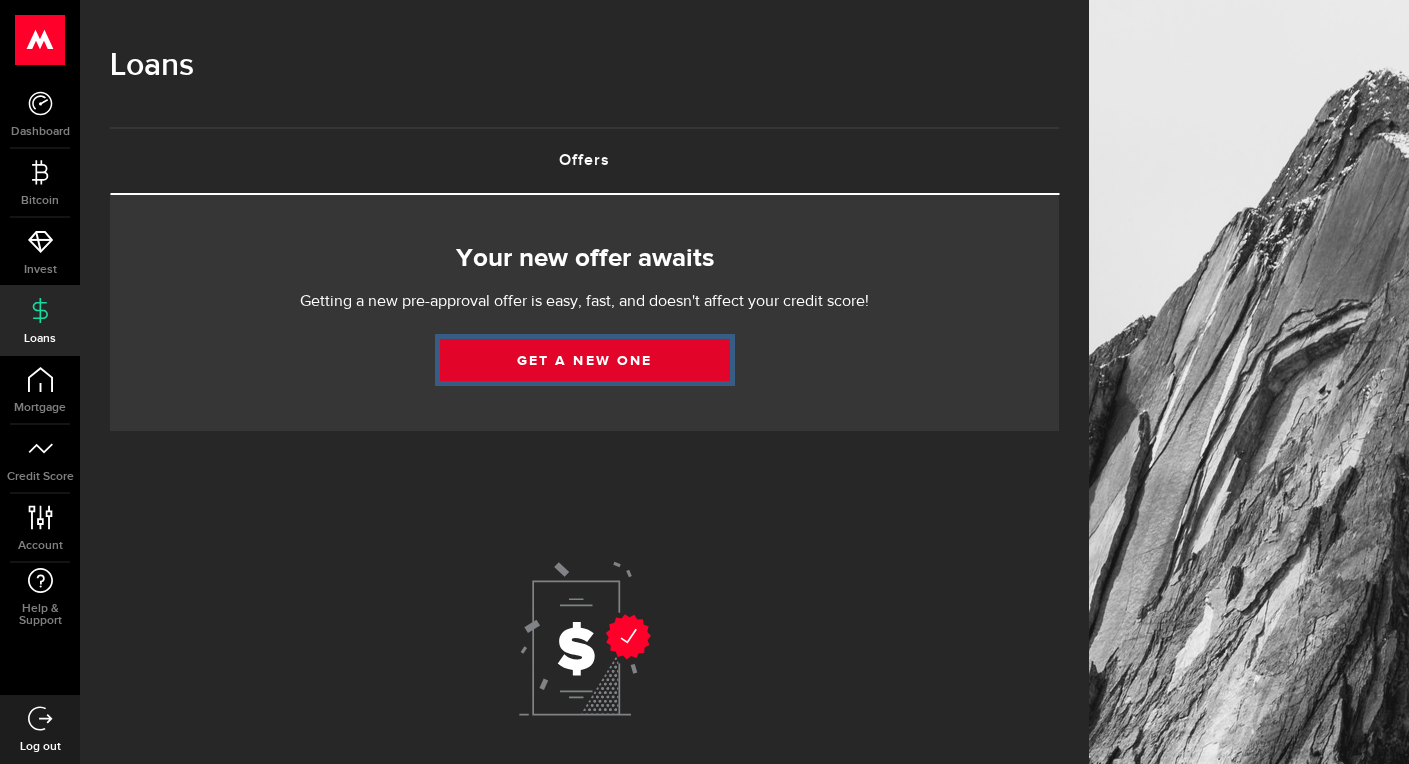 click on "Get a new one" at bounding box center (585, 360) 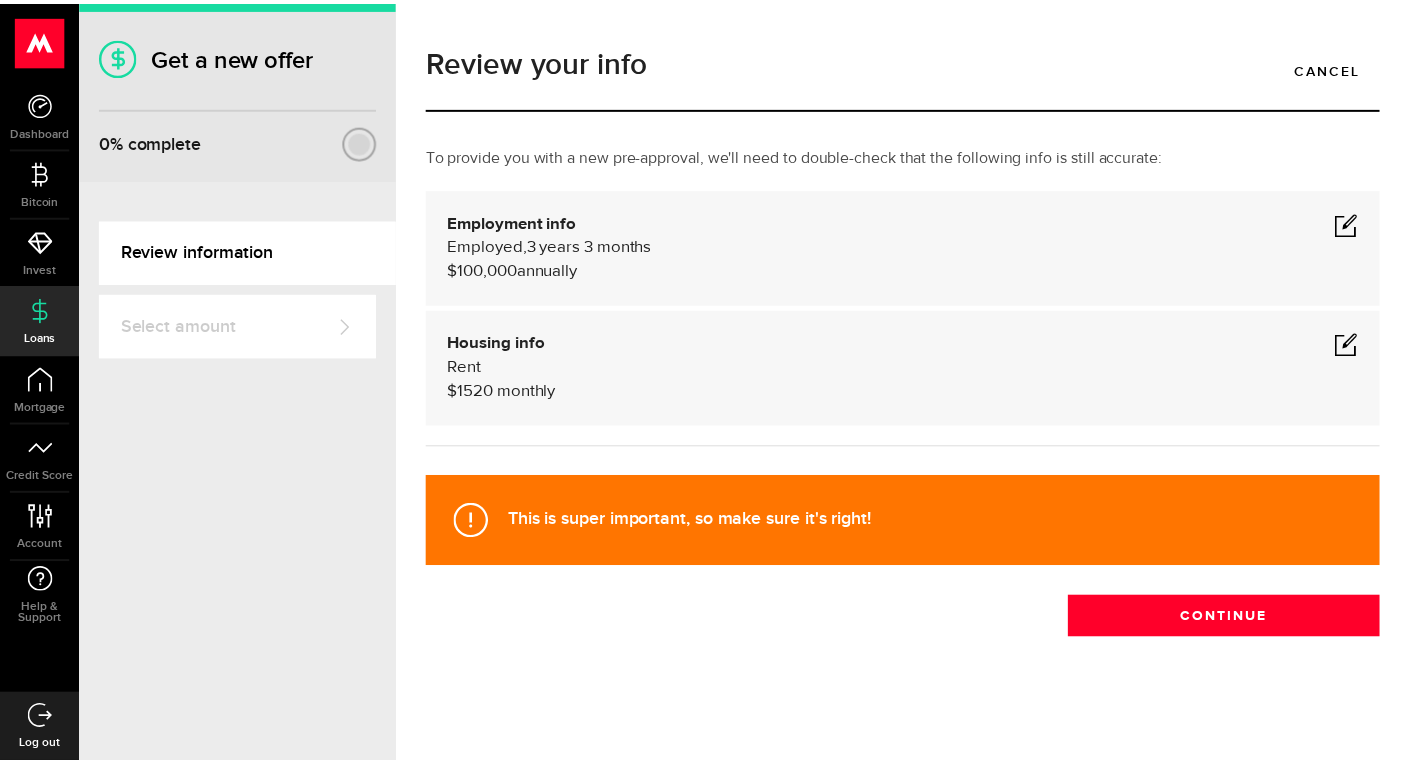 scroll, scrollTop: 0, scrollLeft: 0, axis: both 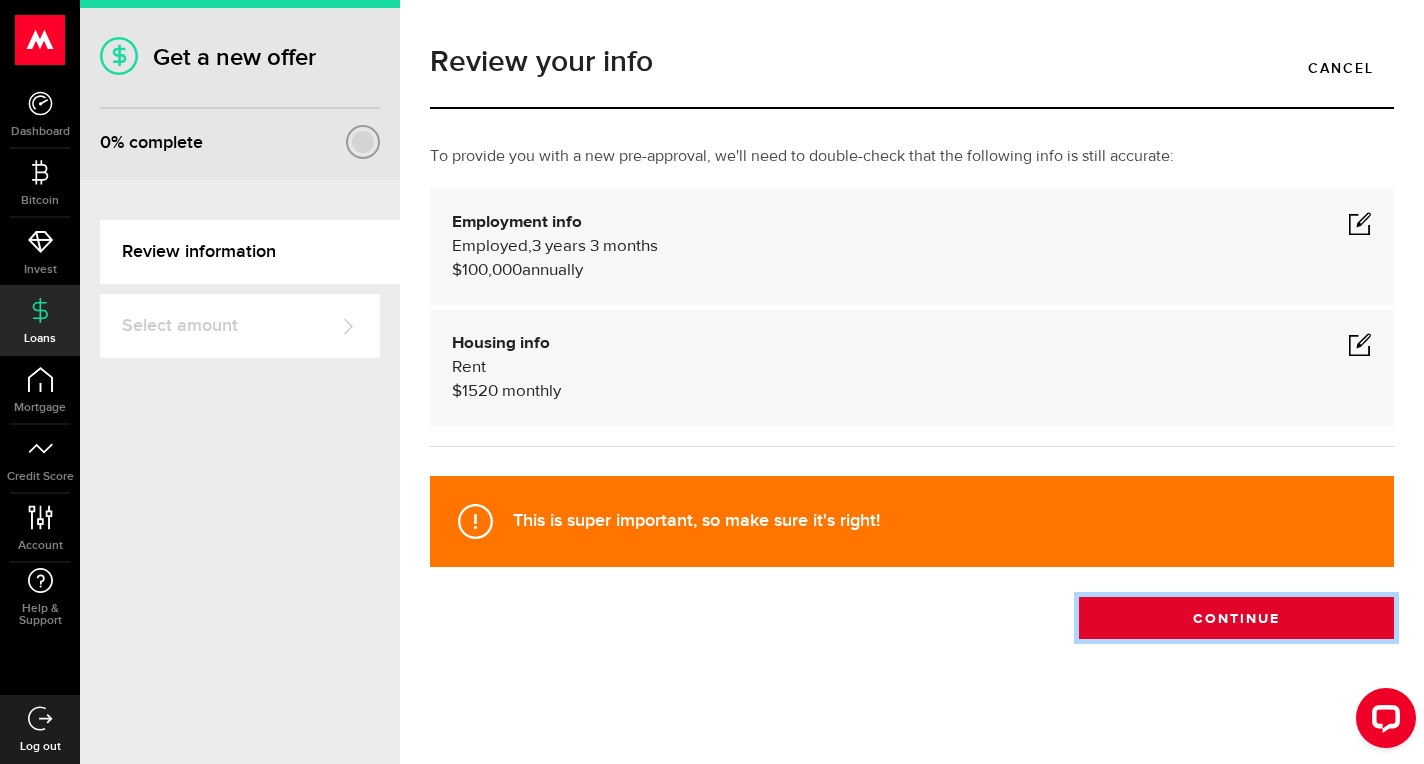 click on "Continue" at bounding box center [1236, 618] 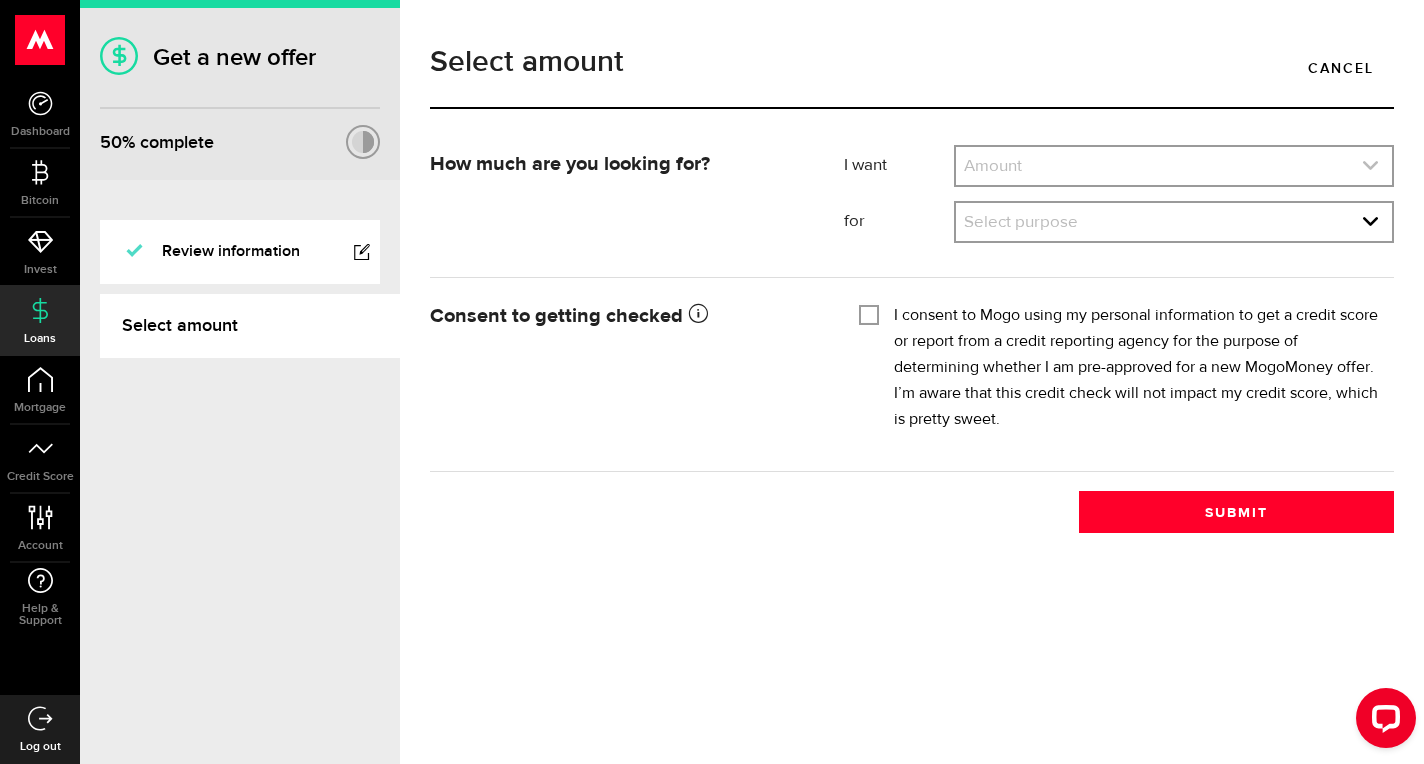 click at bounding box center [1174, 166] 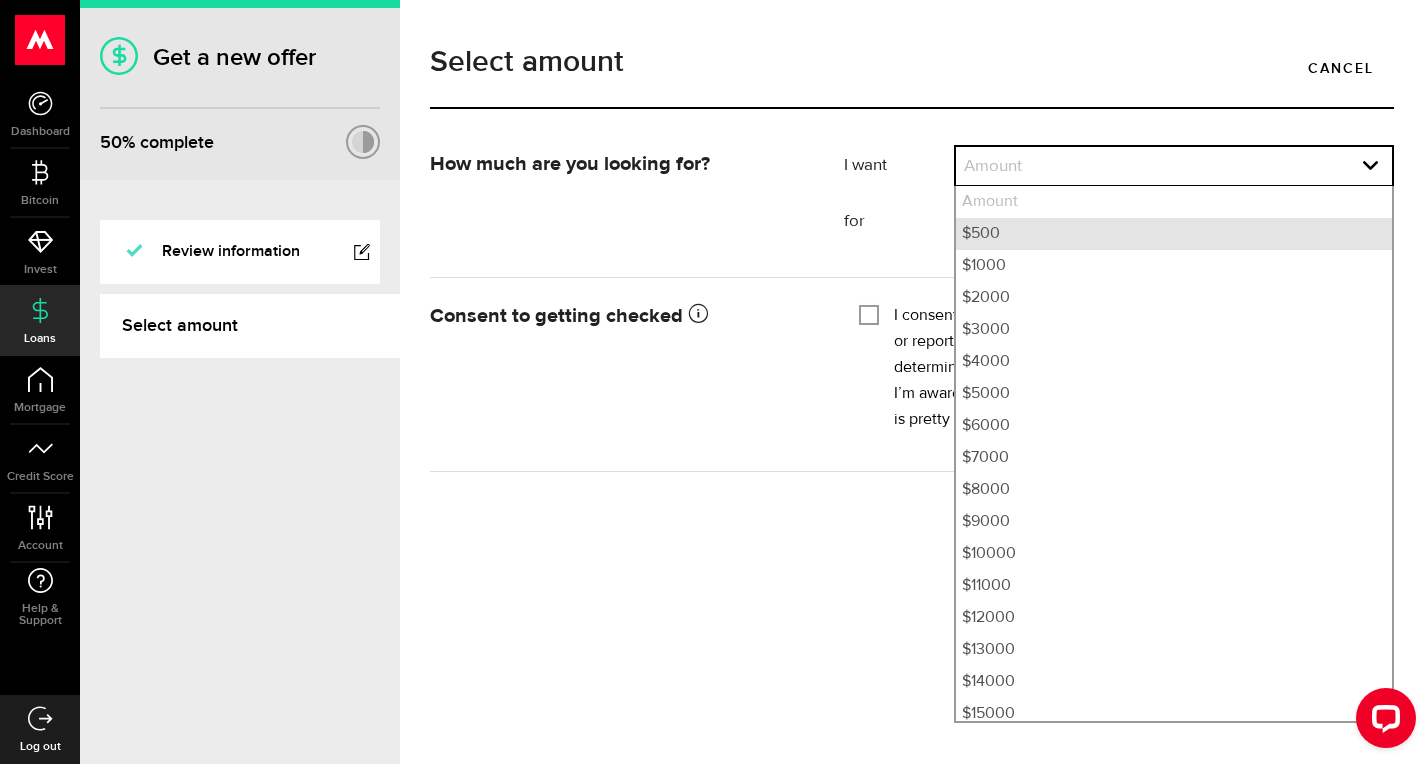 click on "$500" at bounding box center (1174, 234) 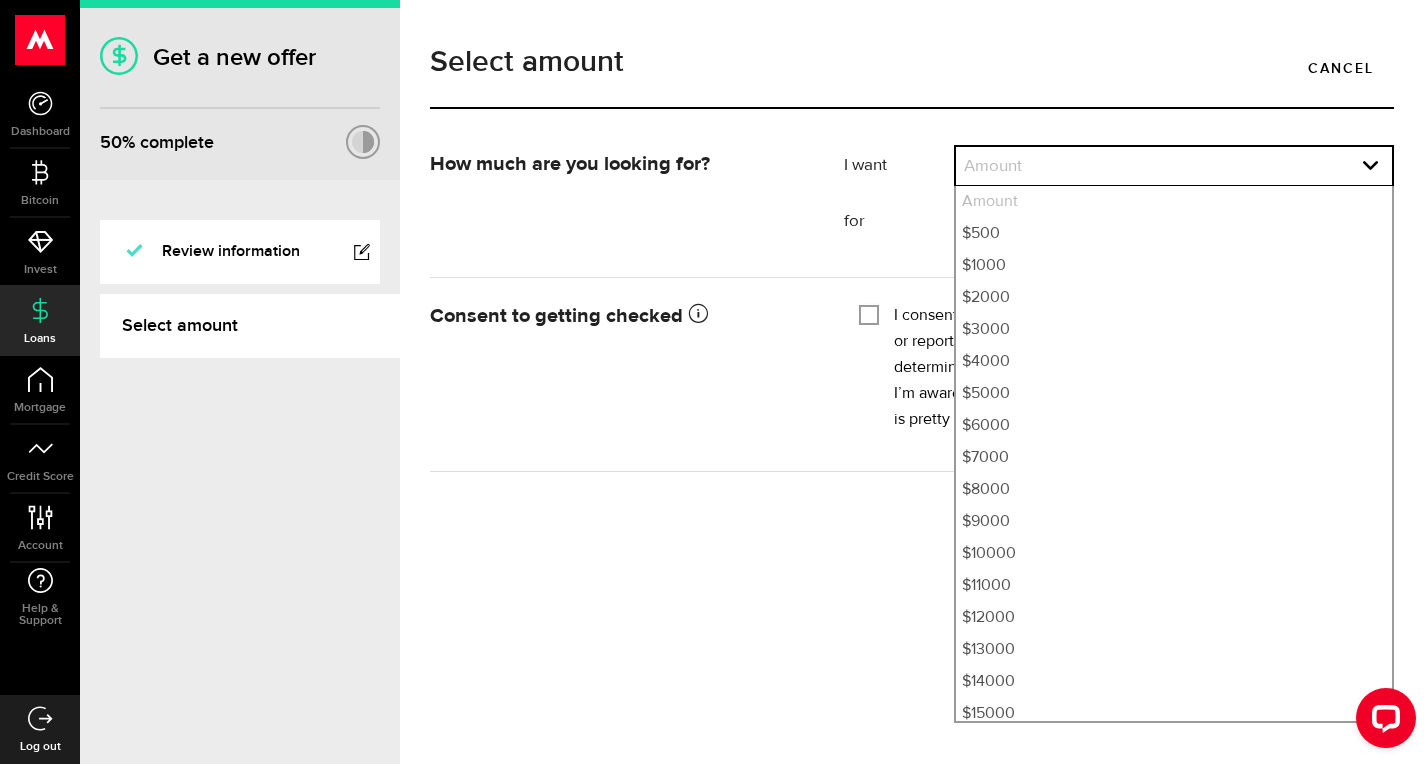 select on "500" 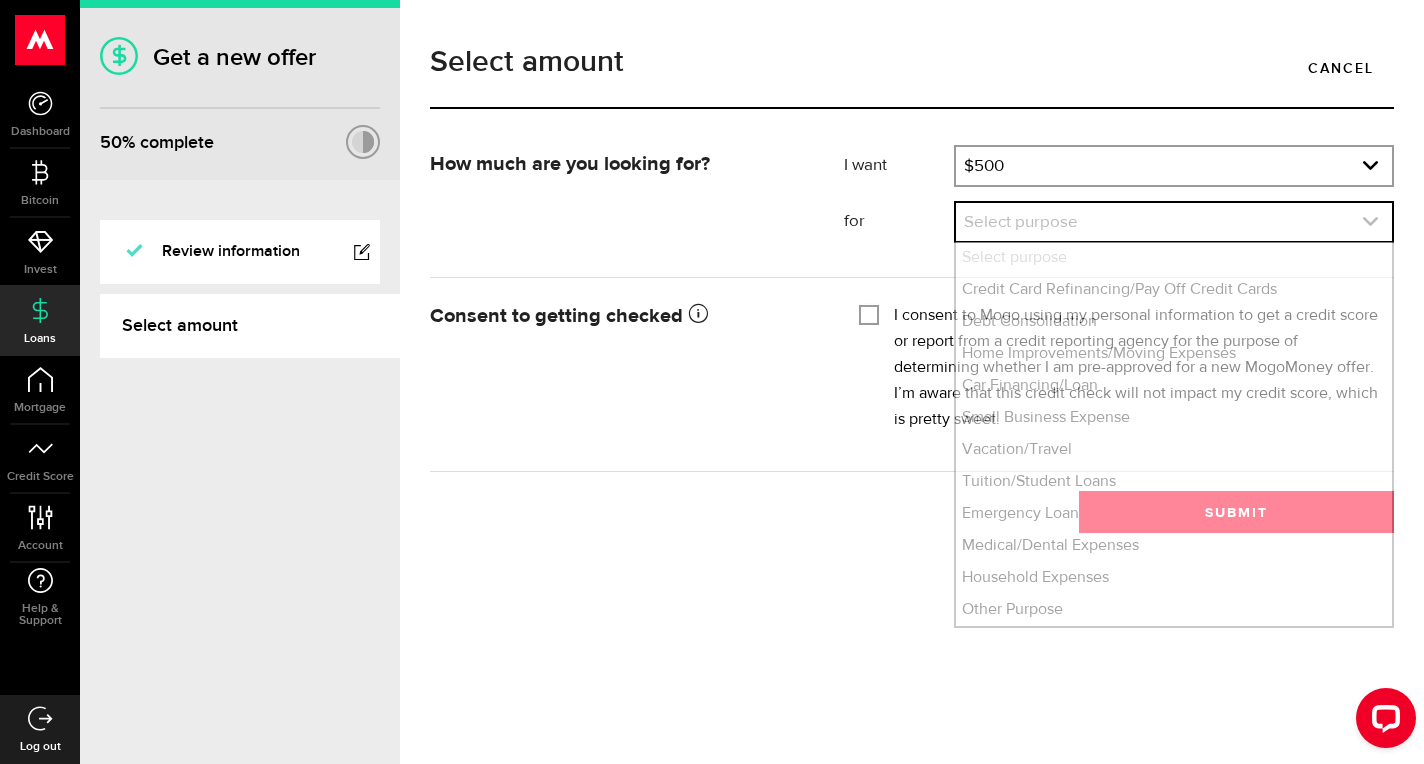 click at bounding box center (1174, 222) 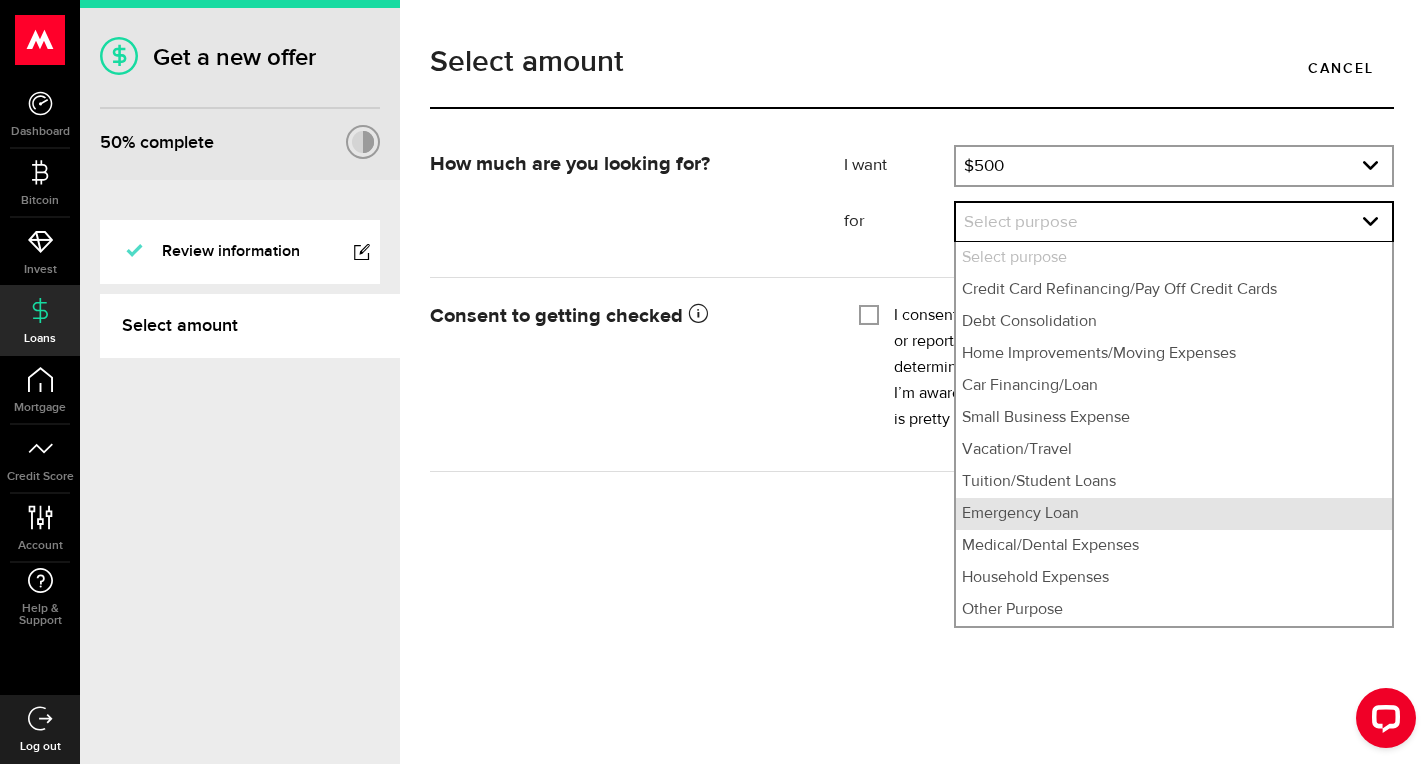 click on "Emergency Loan" at bounding box center (1174, 514) 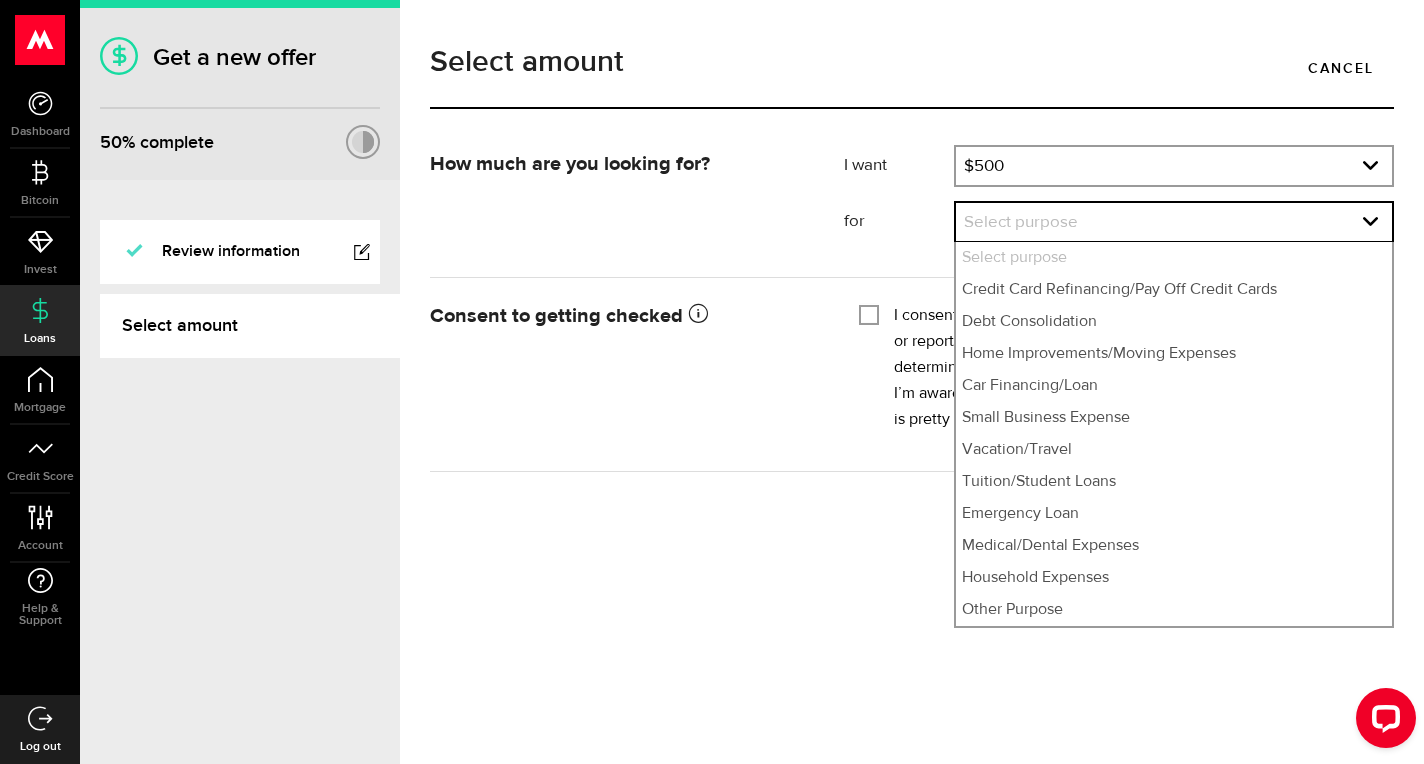 select on "Emergency Loan" 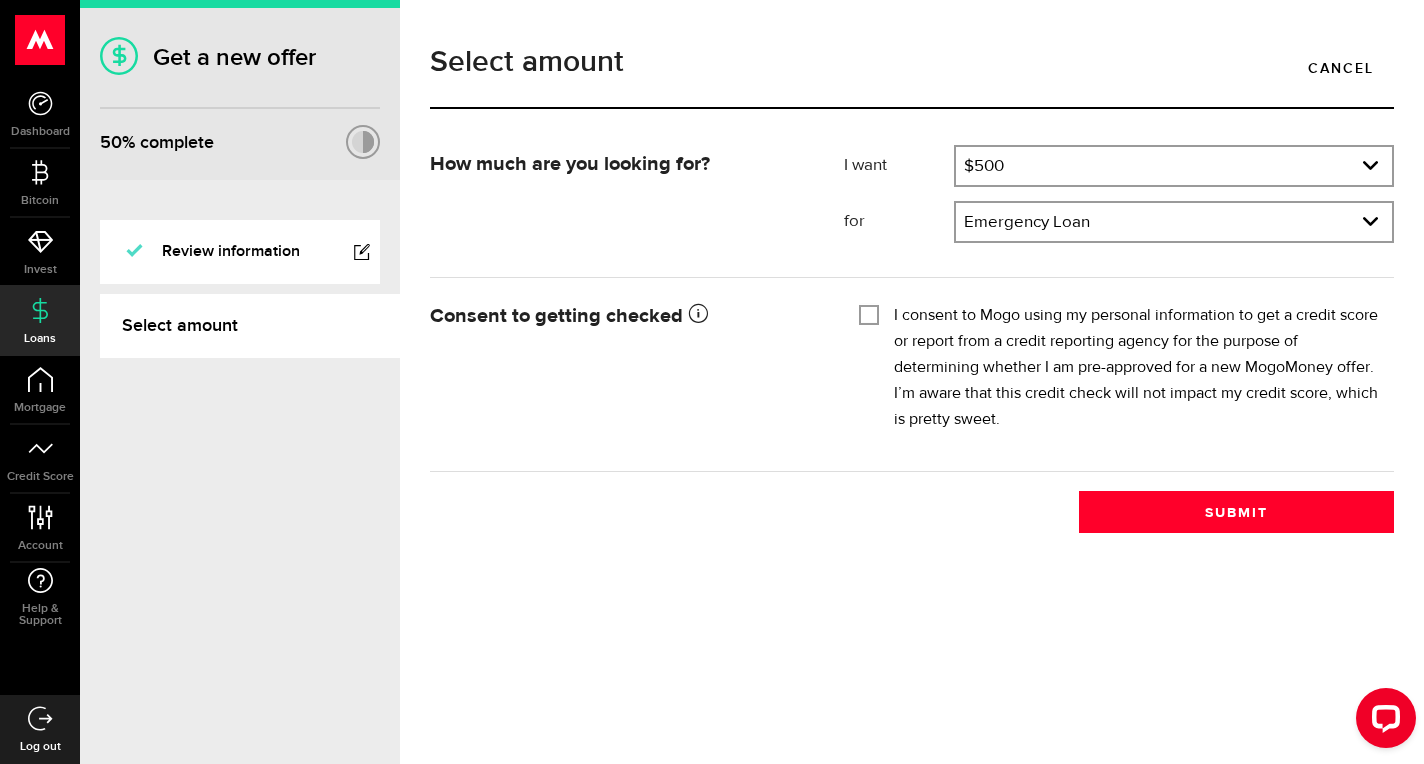 click on "I consent to Mogo using my personal information to get a credit score or report from a credit reporting agency for the purpose of determining whether I am pre-approved for a new MogoMoney offer. I’m aware that this credit check will not impact my credit score, which is pretty sweet." at bounding box center (1136, 368) 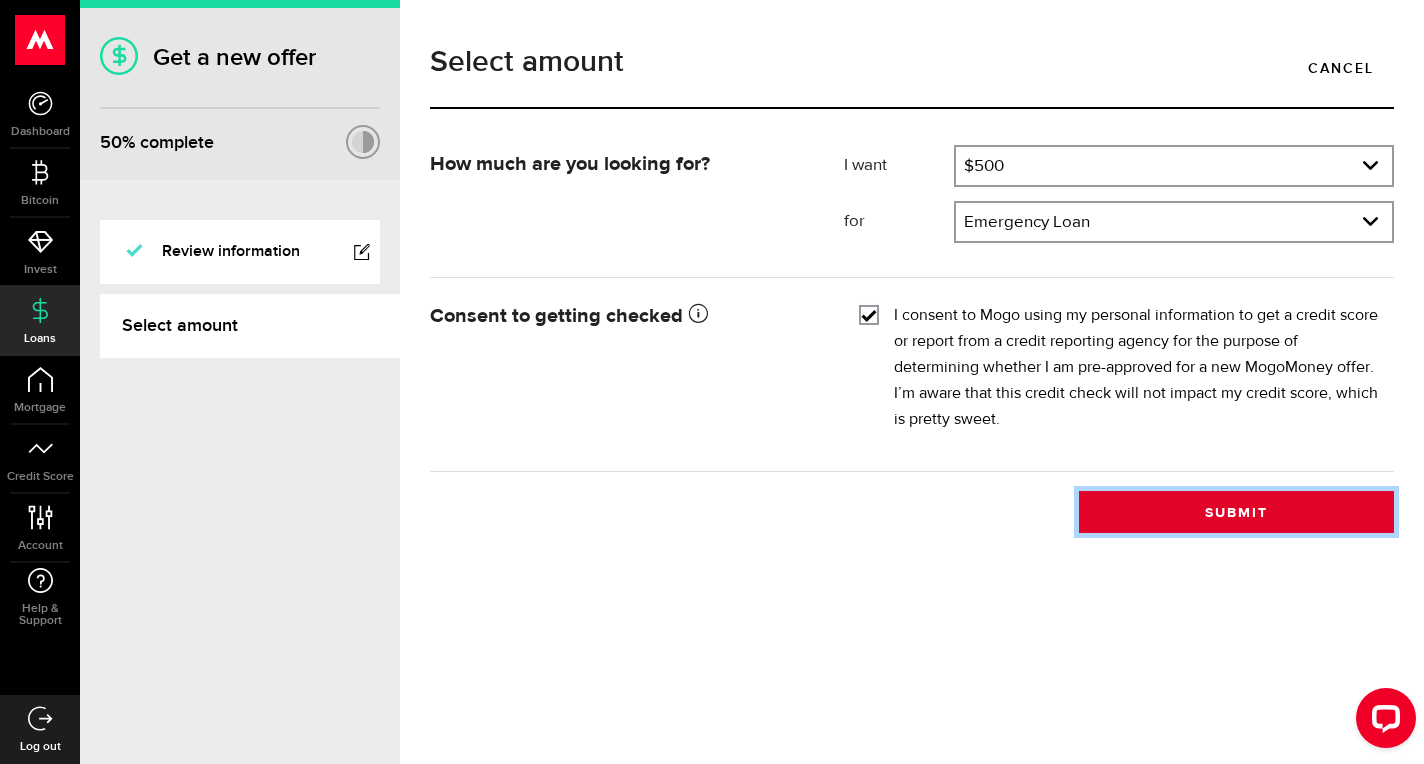 click on "Submit" at bounding box center [1236, 512] 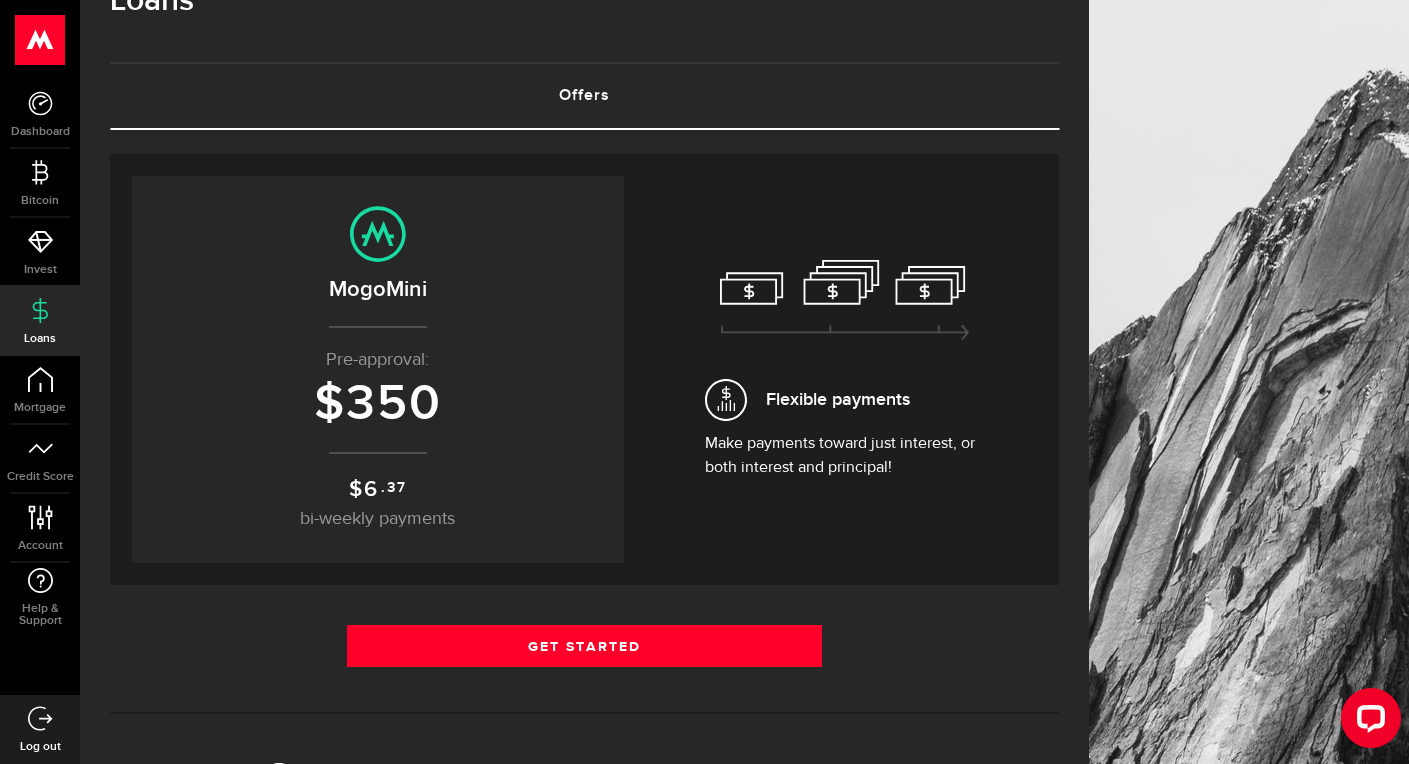 scroll, scrollTop: 100, scrollLeft: 0, axis: vertical 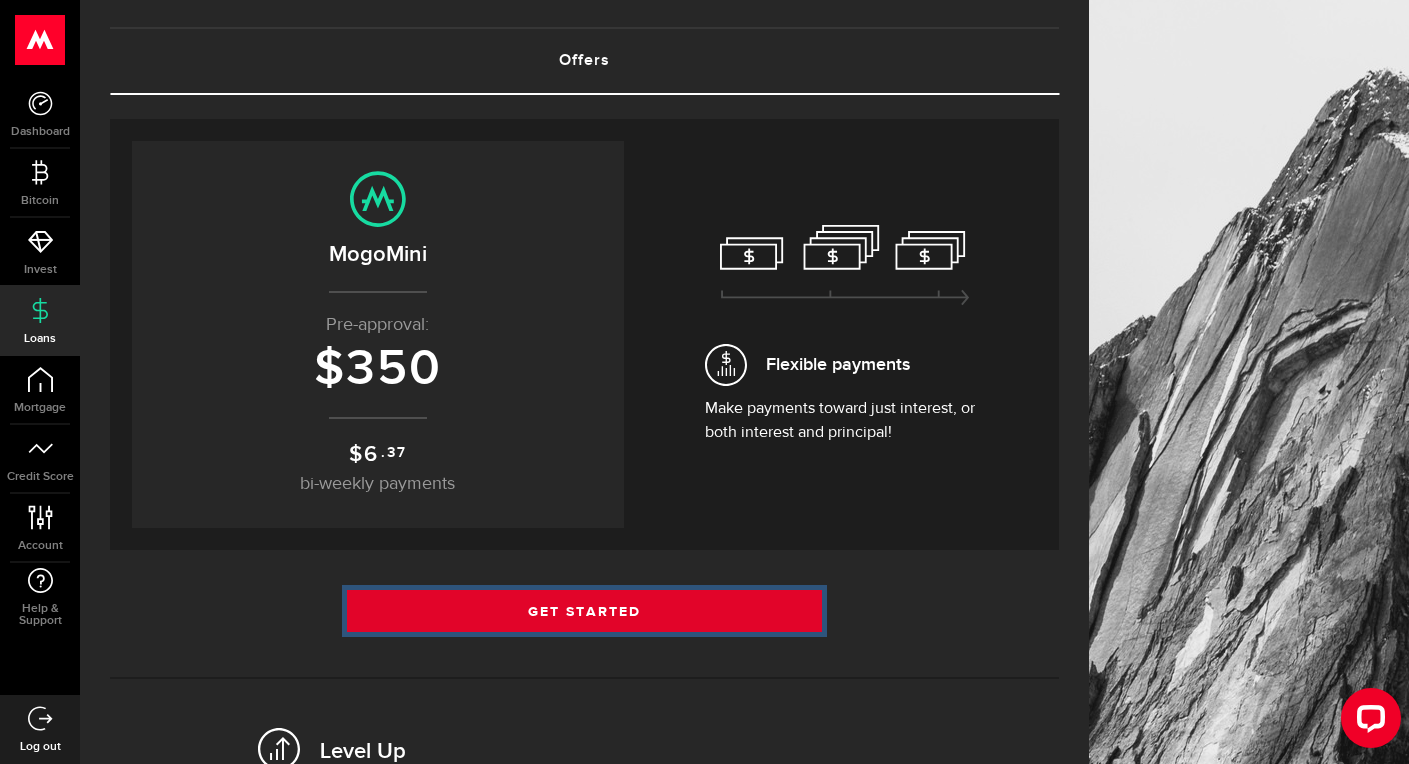 click on "Get Started" at bounding box center [584, 611] 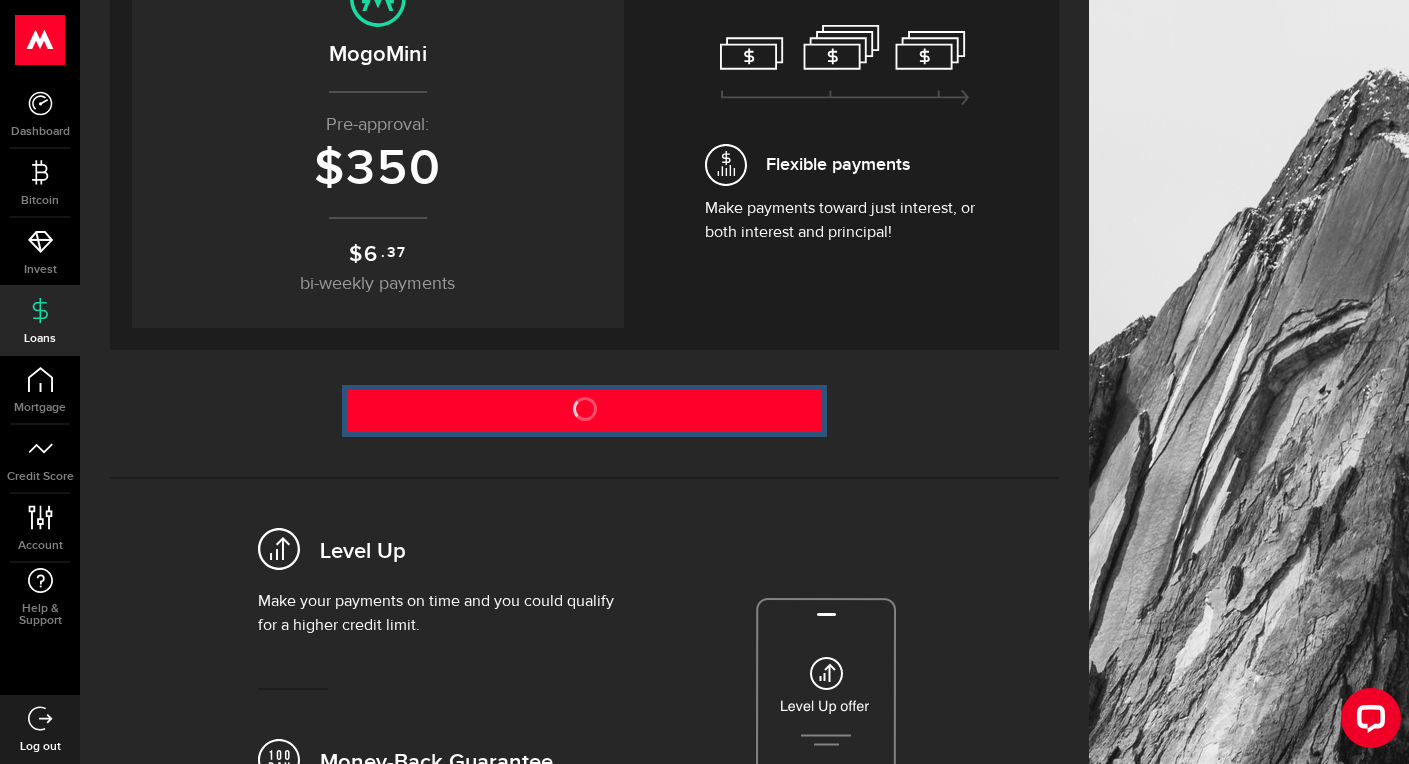 scroll, scrollTop: 0, scrollLeft: 0, axis: both 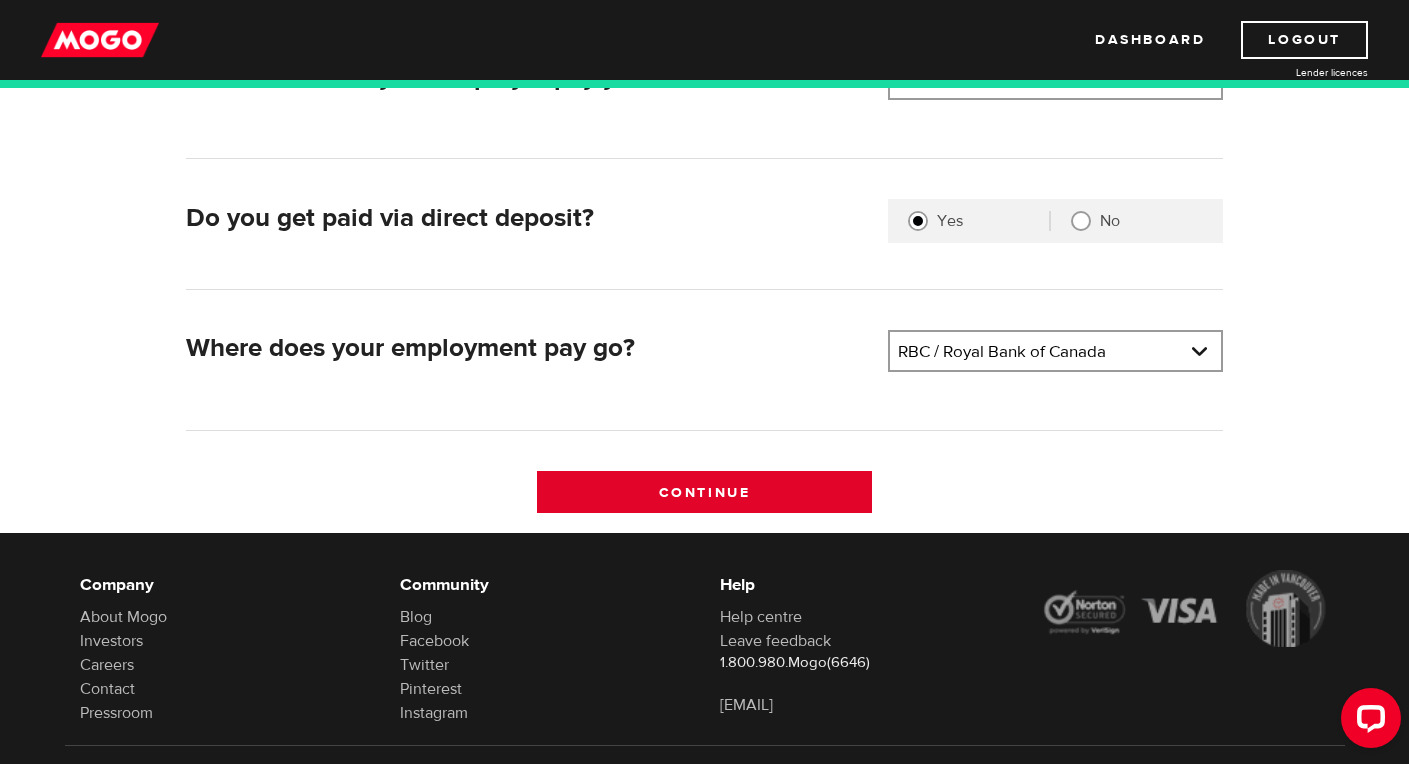 click on "Continue" at bounding box center (704, 492) 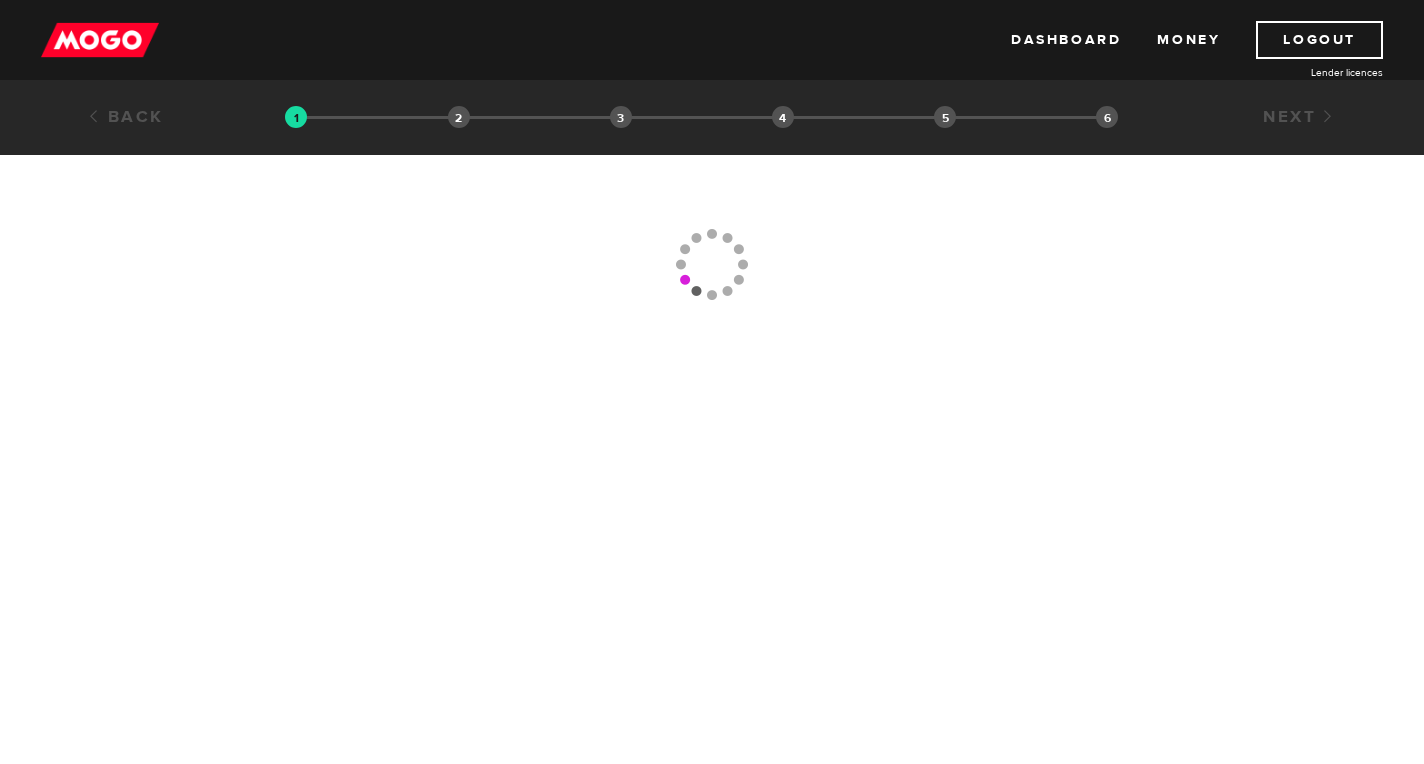 scroll, scrollTop: 0, scrollLeft: 0, axis: both 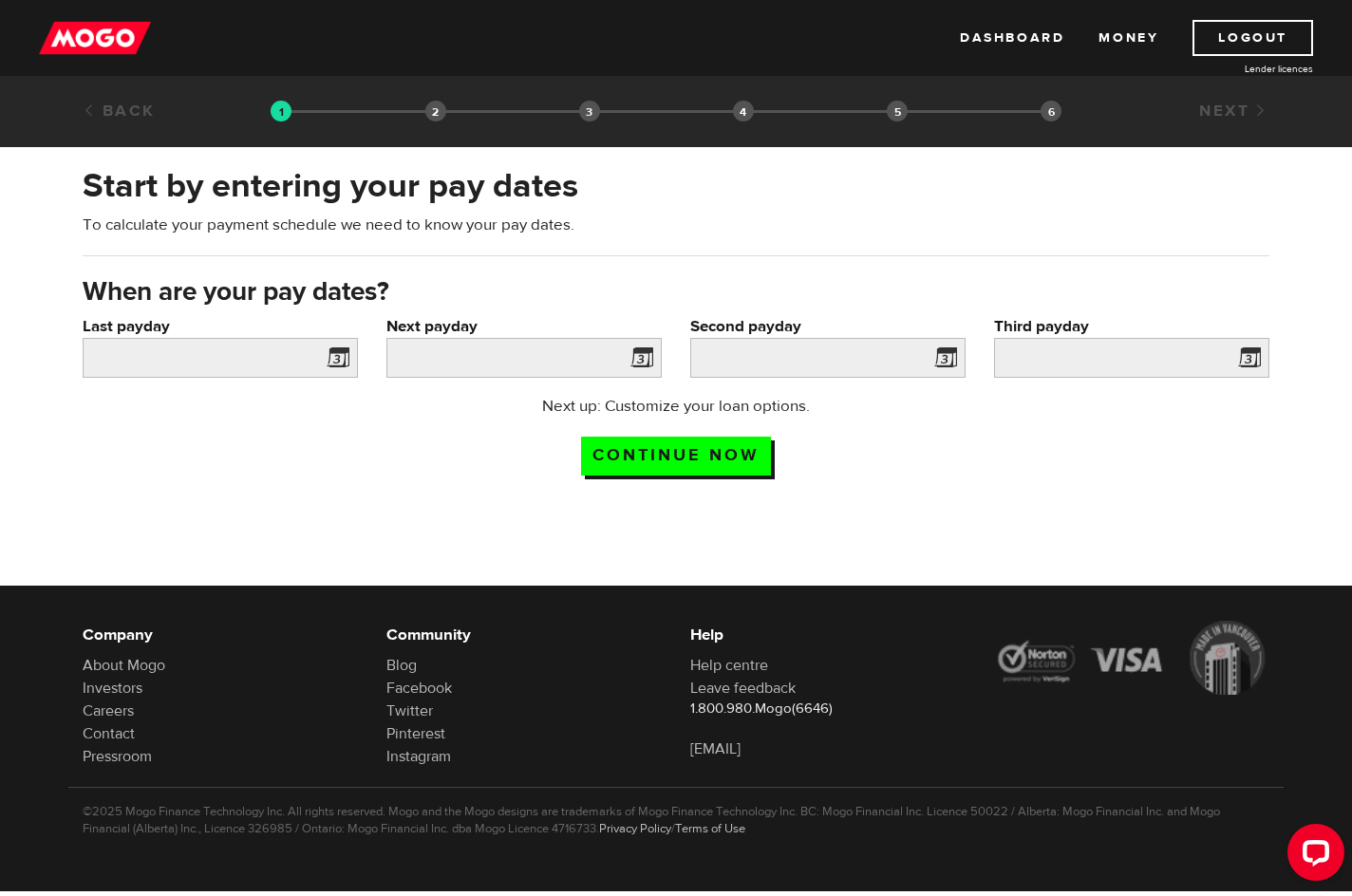 click at bounding box center [334, 361] 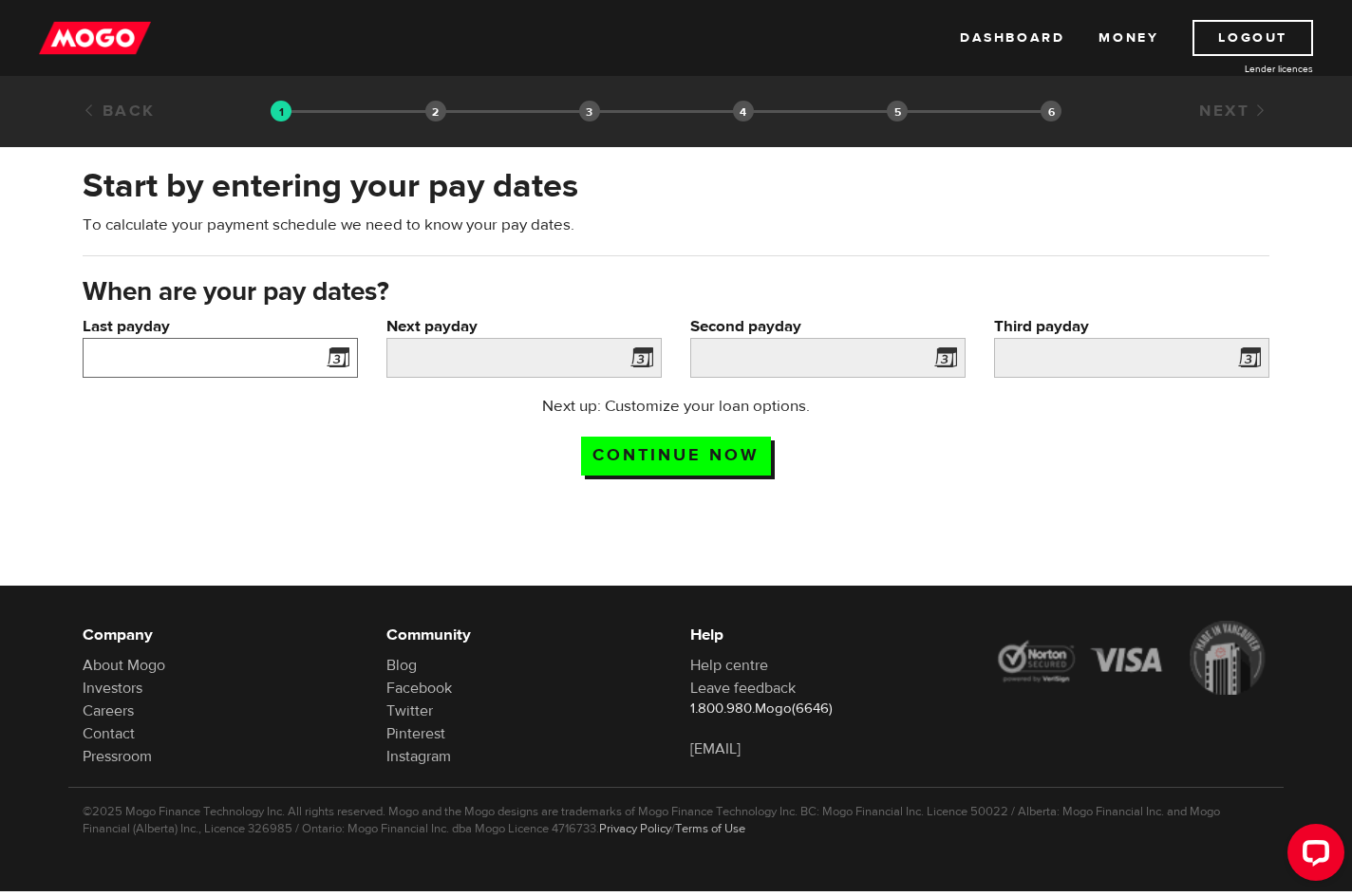 click on "Last payday" at bounding box center [220, 358] 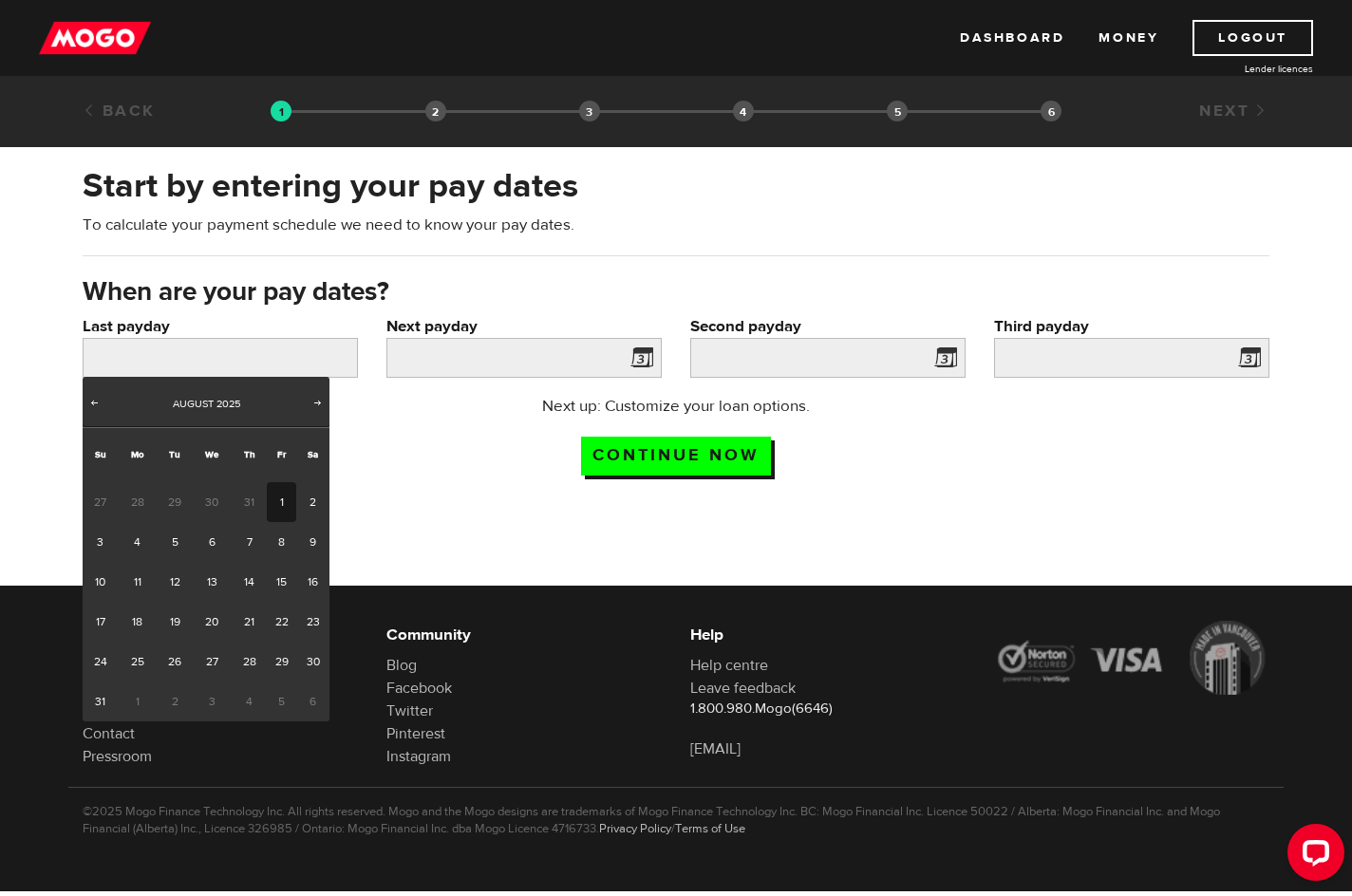 click on "1" at bounding box center (281, 502) 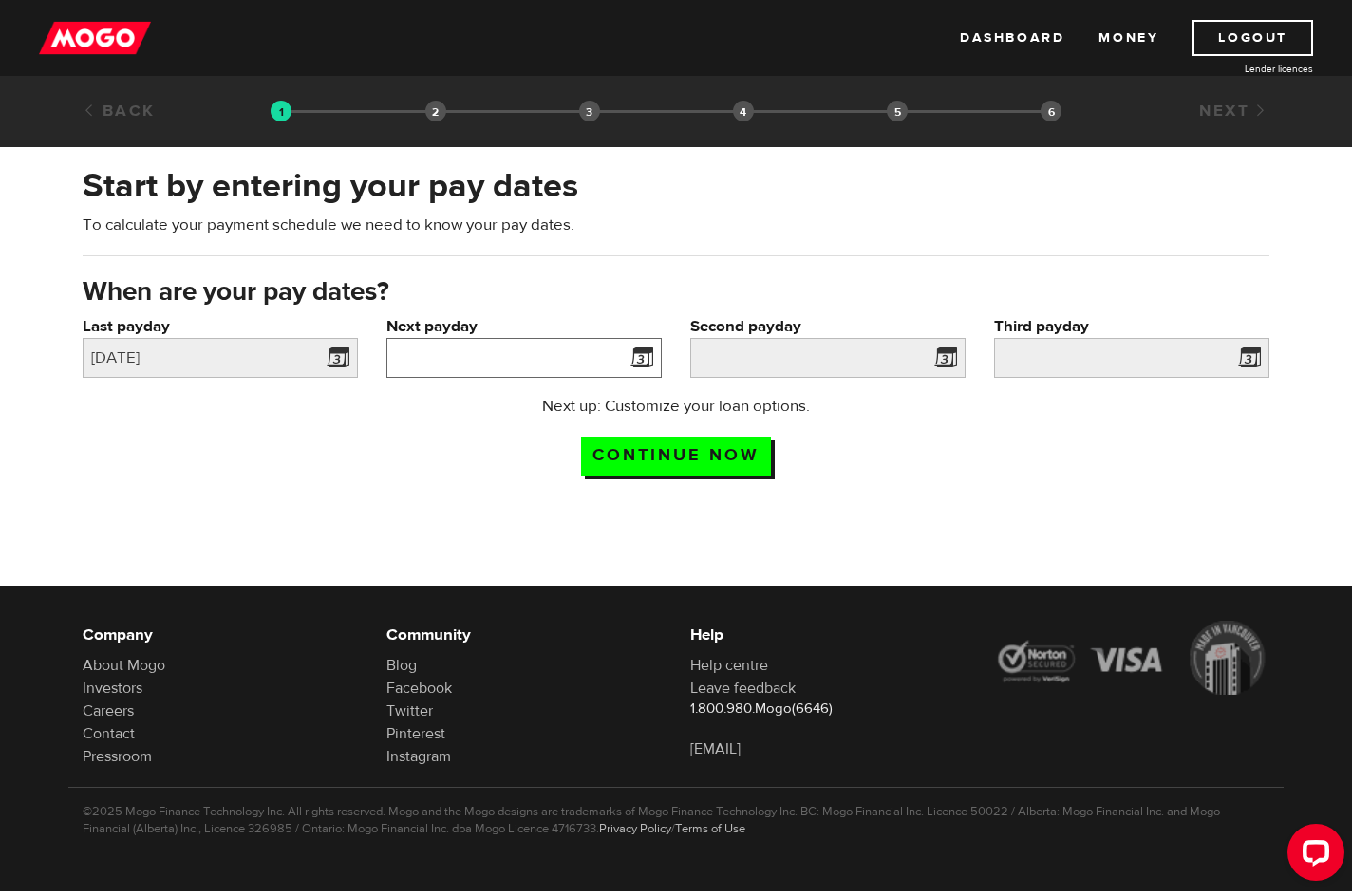 drag, startPoint x: 592, startPoint y: 362, endPoint x: 606, endPoint y: 360, distance: 14.142136 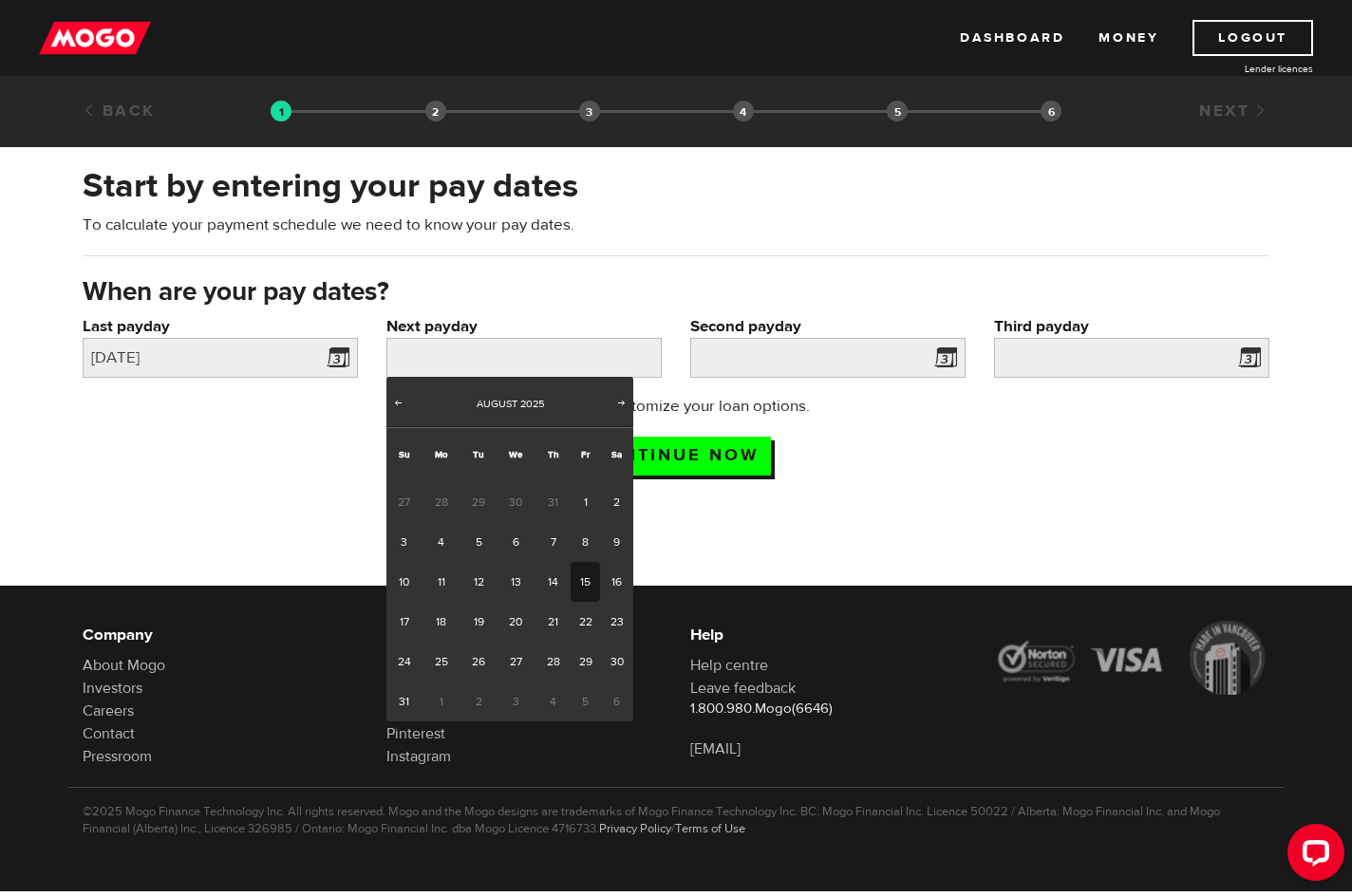 drag, startPoint x: 573, startPoint y: 571, endPoint x: 592, endPoint y: 559, distance: 22.472205 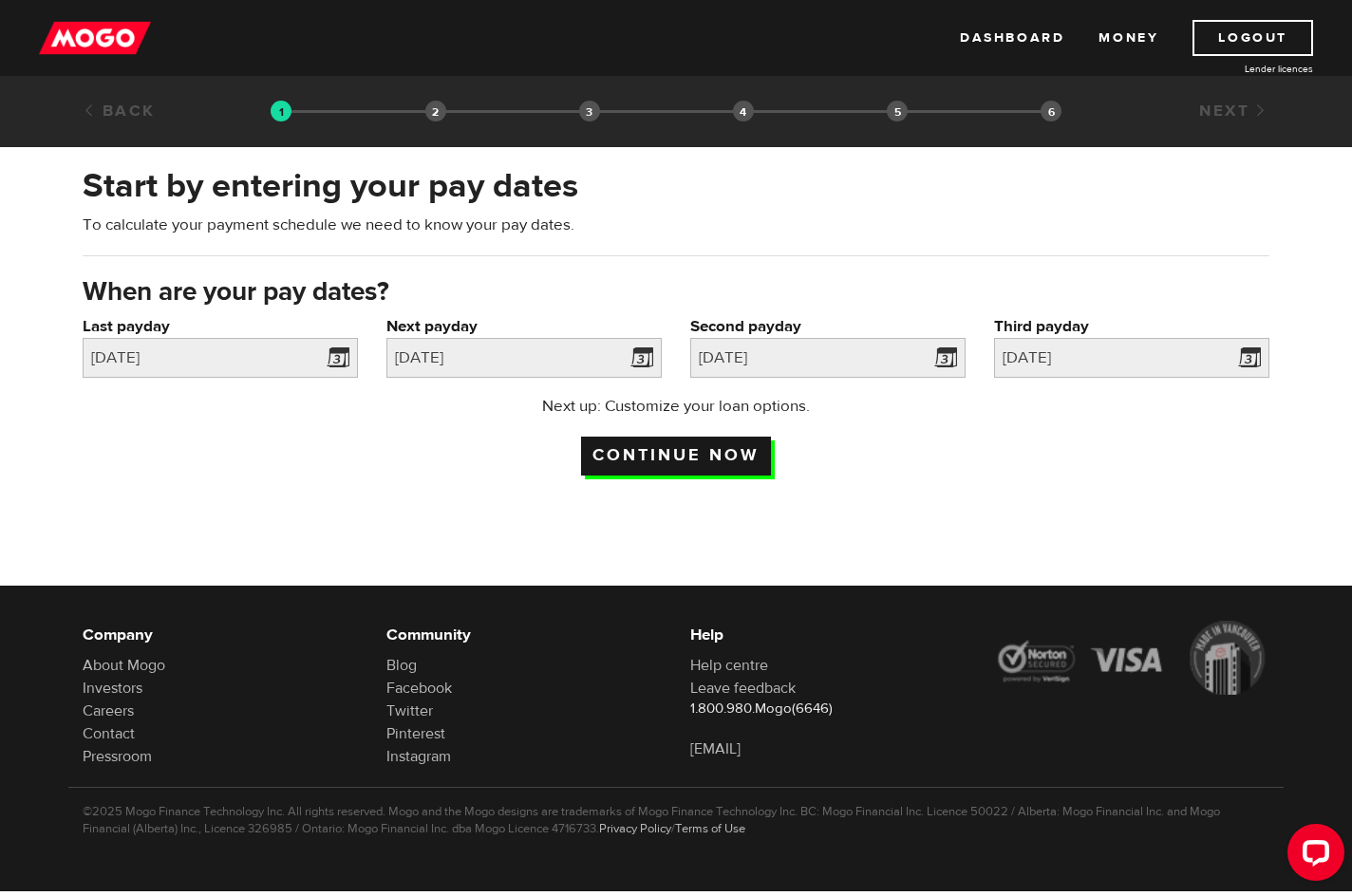click on "Continue now" at bounding box center [676, 456] 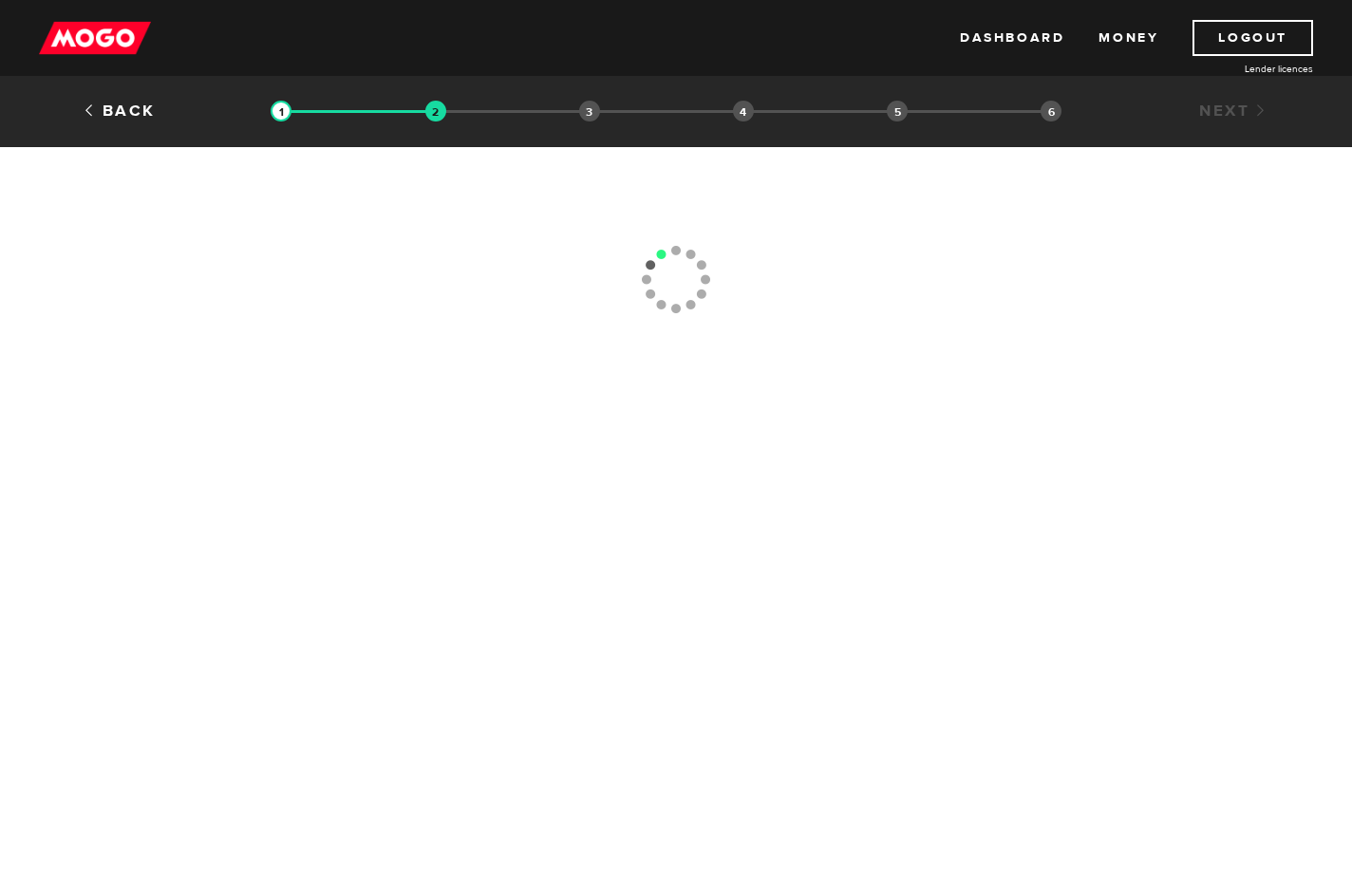 scroll, scrollTop: 0, scrollLeft: 0, axis: both 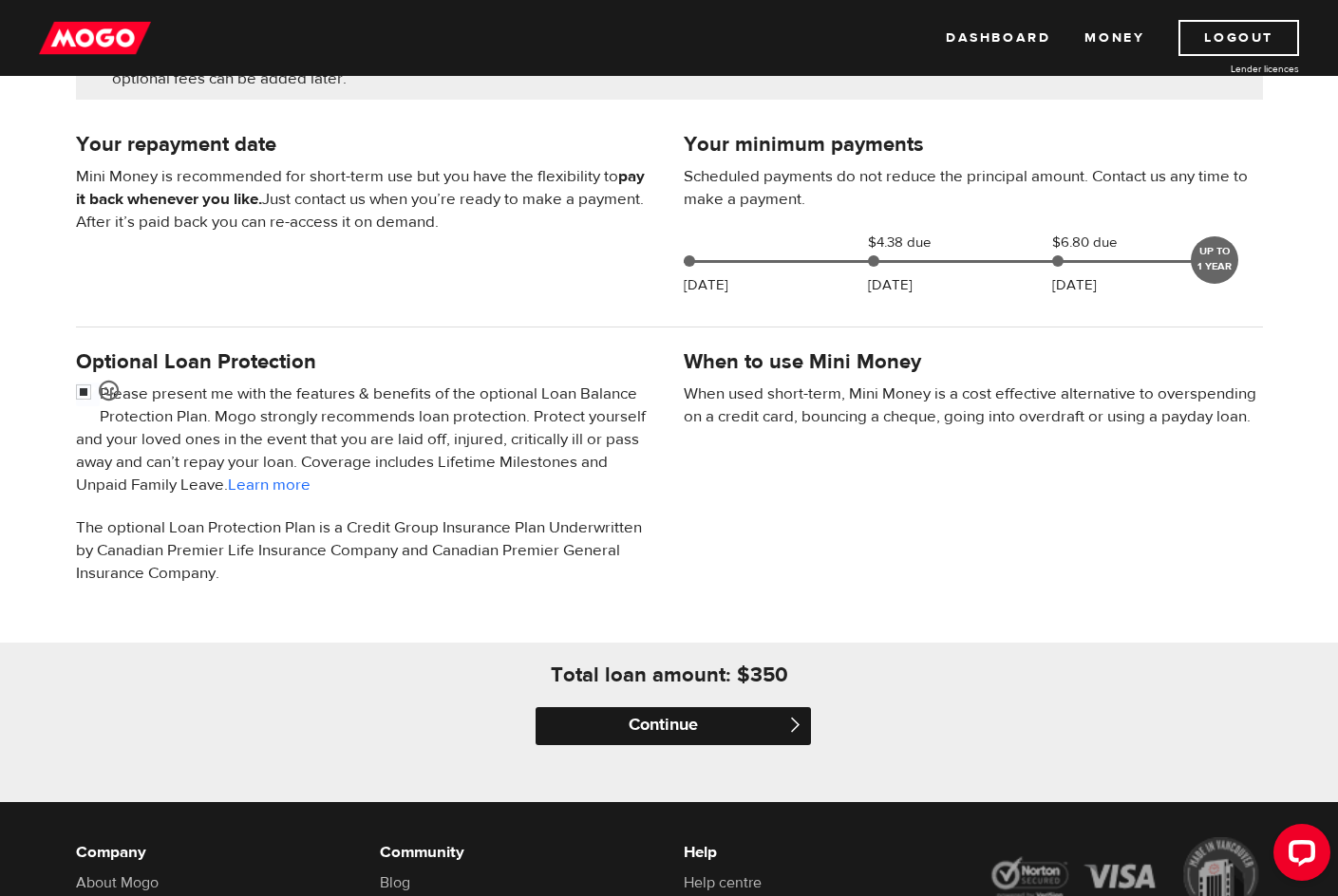 click on "Continue" at bounding box center [673, 726] 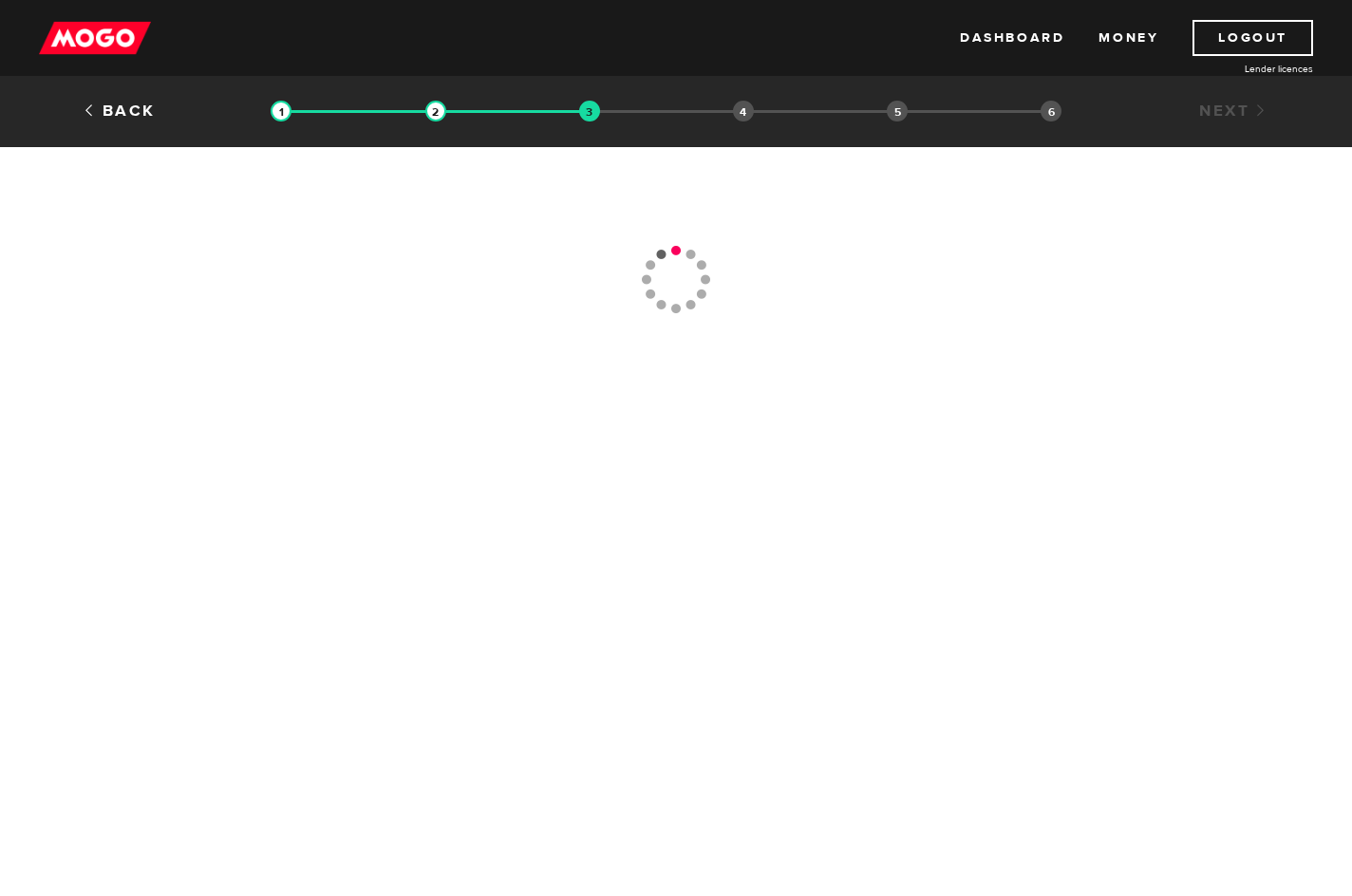 scroll, scrollTop: 0, scrollLeft: 0, axis: both 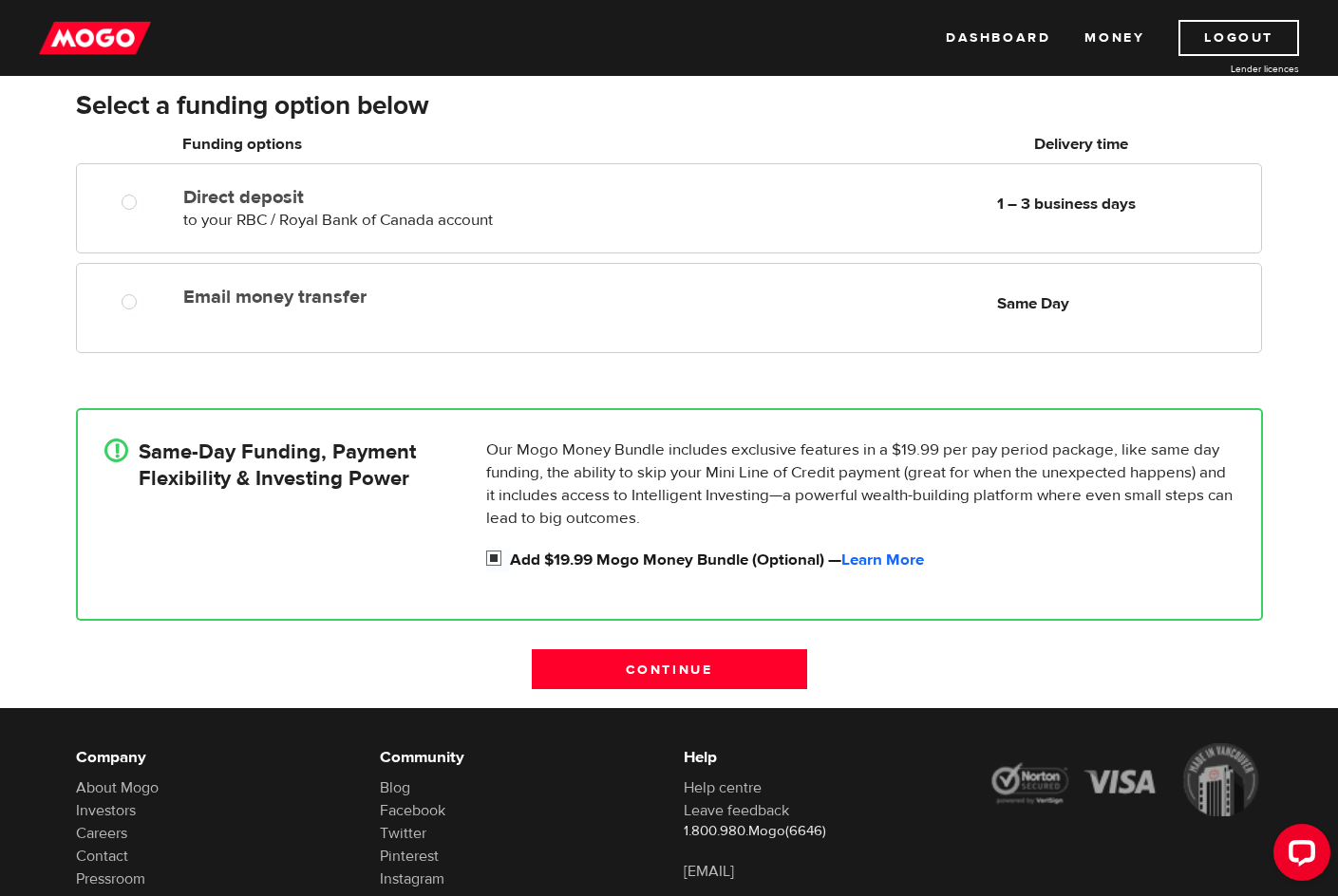 click on "Add $19.99 Mogo Money Bundle (Optional) —  Learn More" at bounding box center [498, 560] 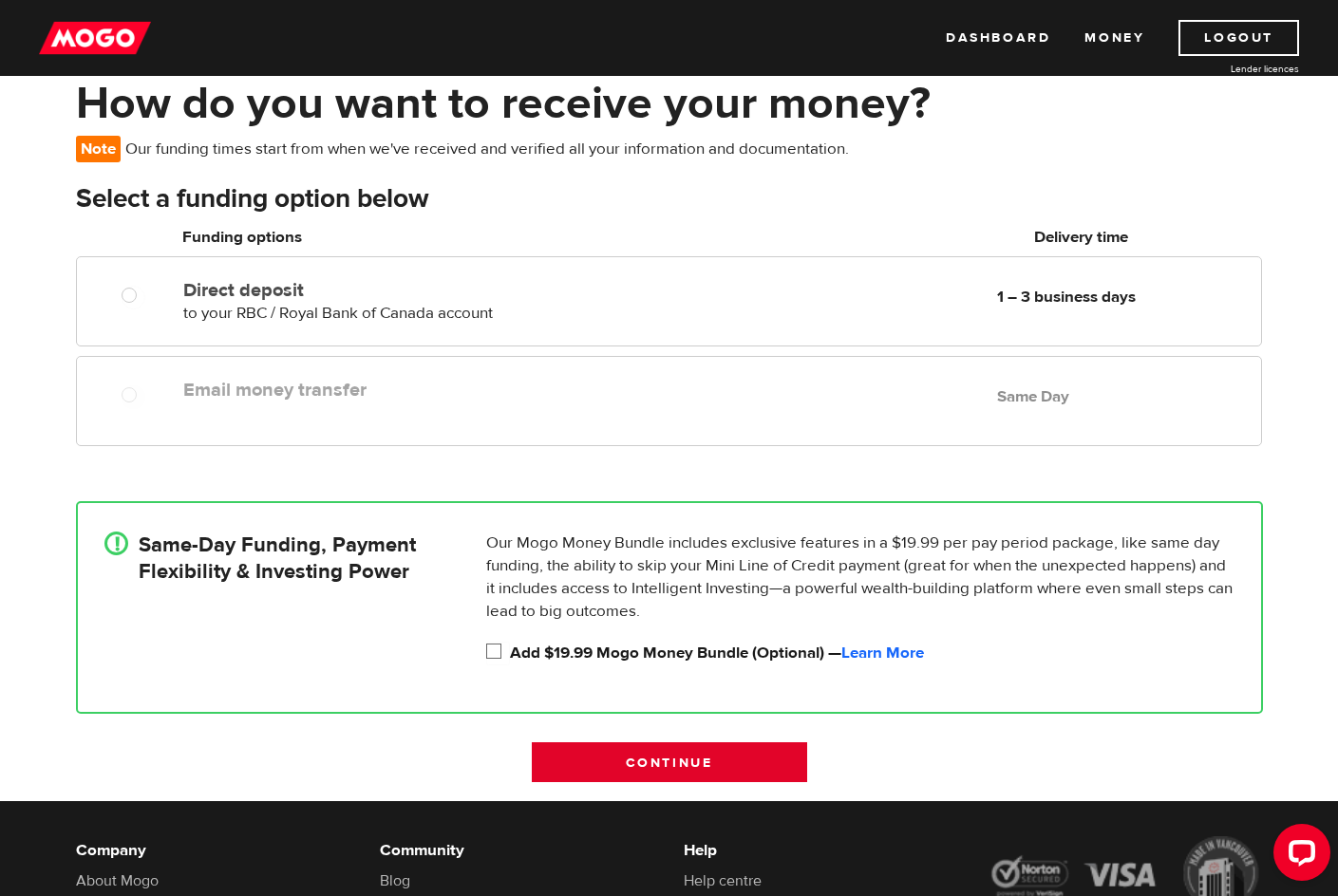 scroll, scrollTop: 190, scrollLeft: 0, axis: vertical 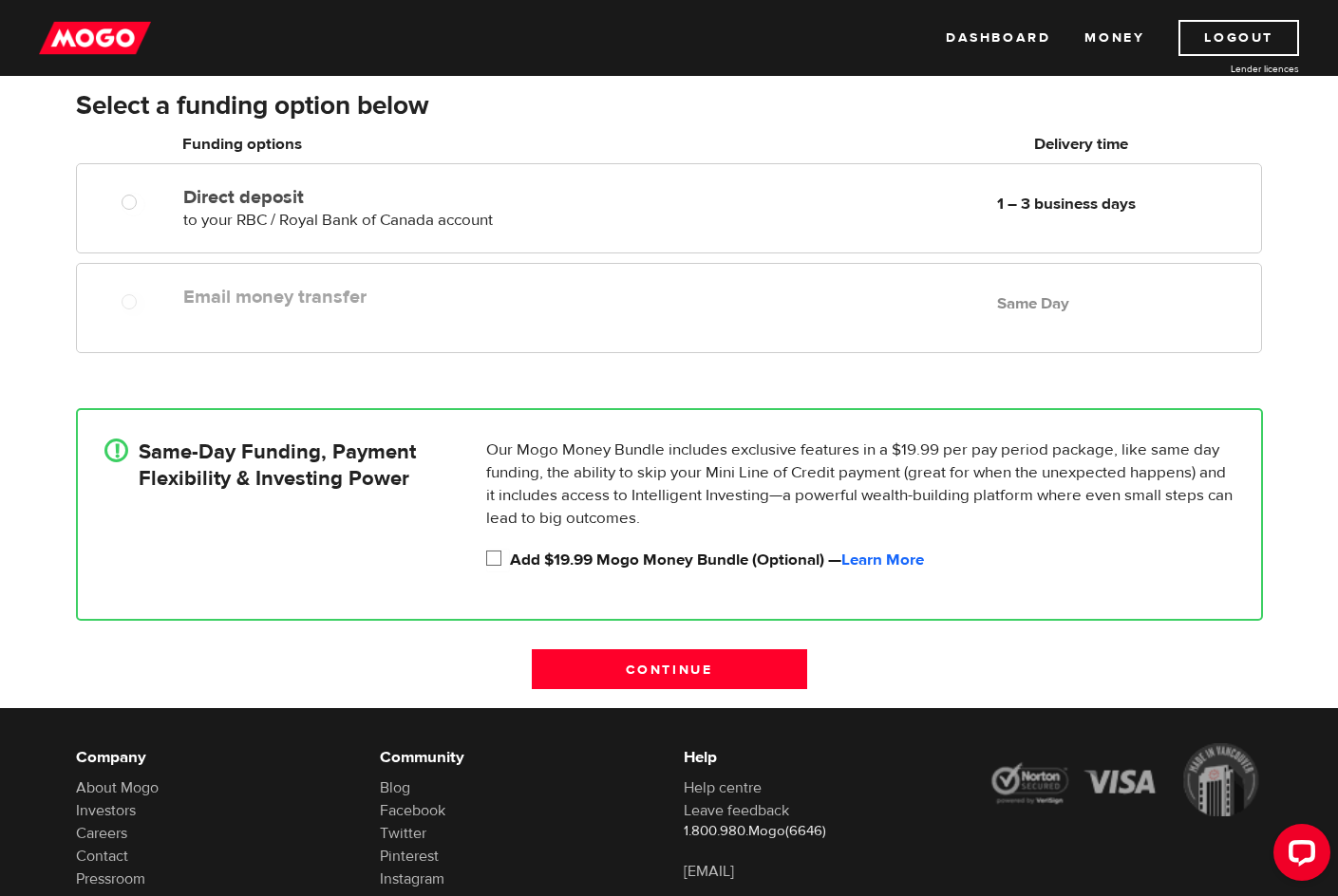 click on "Email money transfer Delivery in  Same Day Same Day" at bounding box center (669, 308) 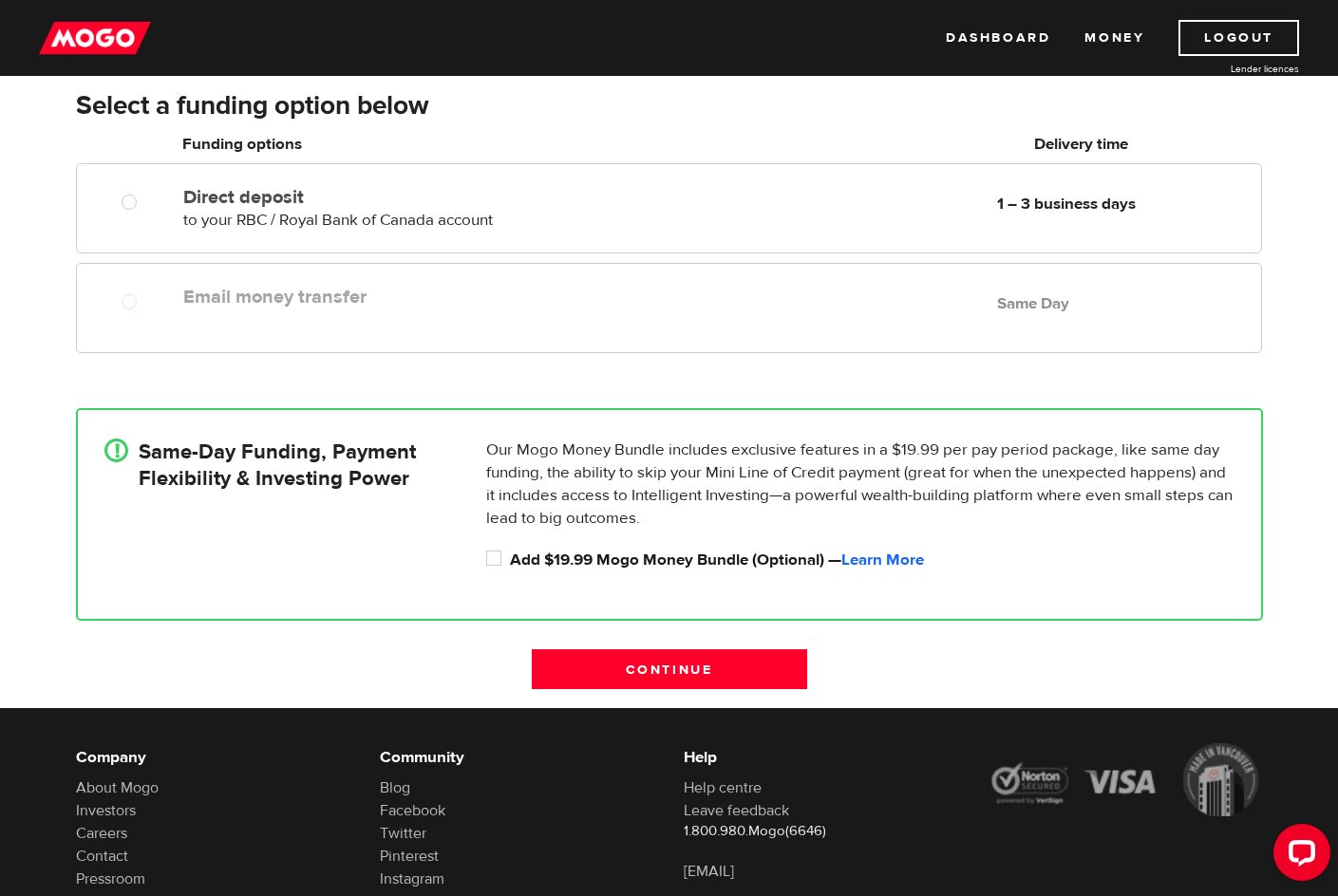 click on "Email money transfer Delivery in  Same Day Same Day" at bounding box center [669, 308] 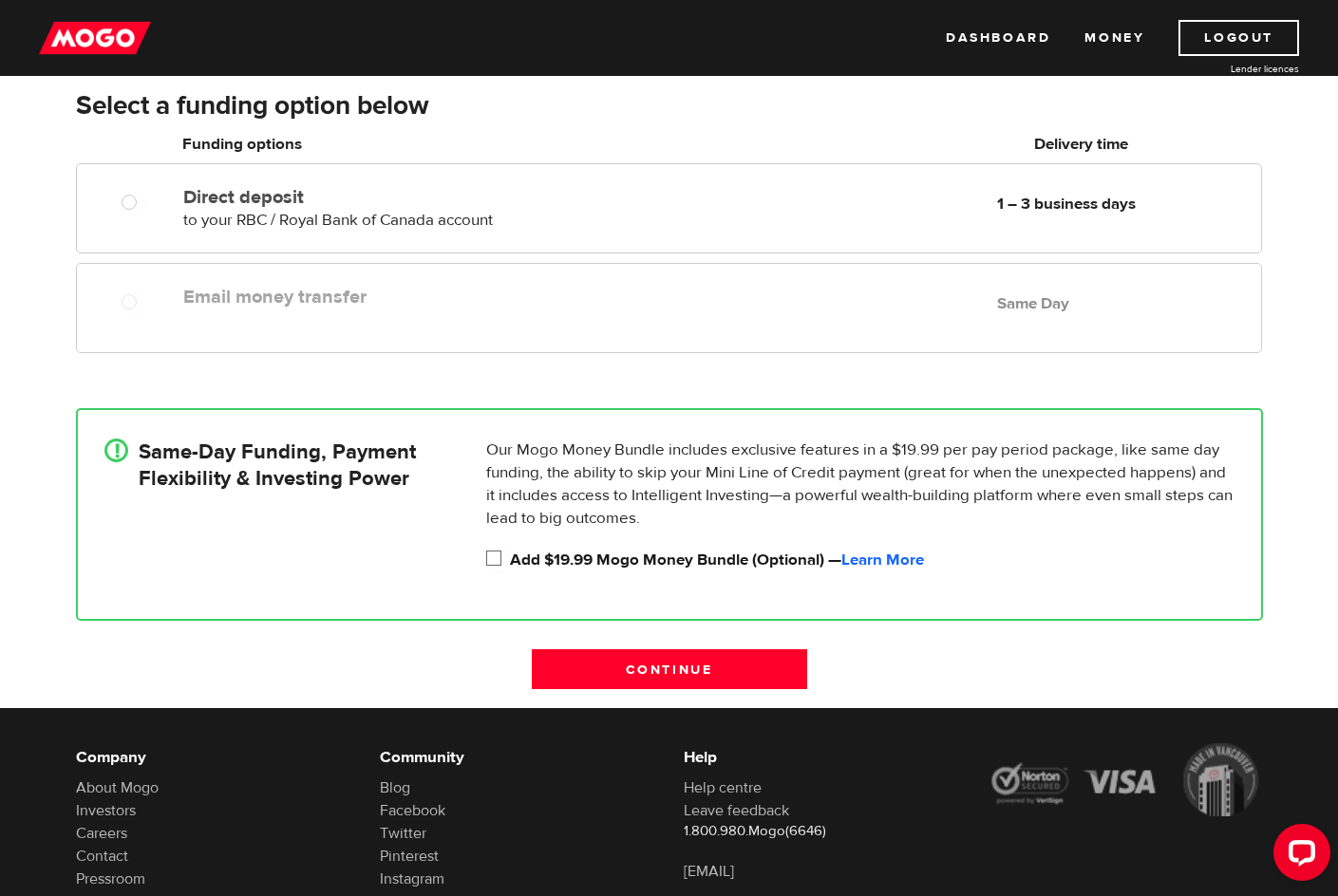click on "Add $19.99 Mogo Money Bundle (Optional) —  Learn More" at bounding box center [872, 560] 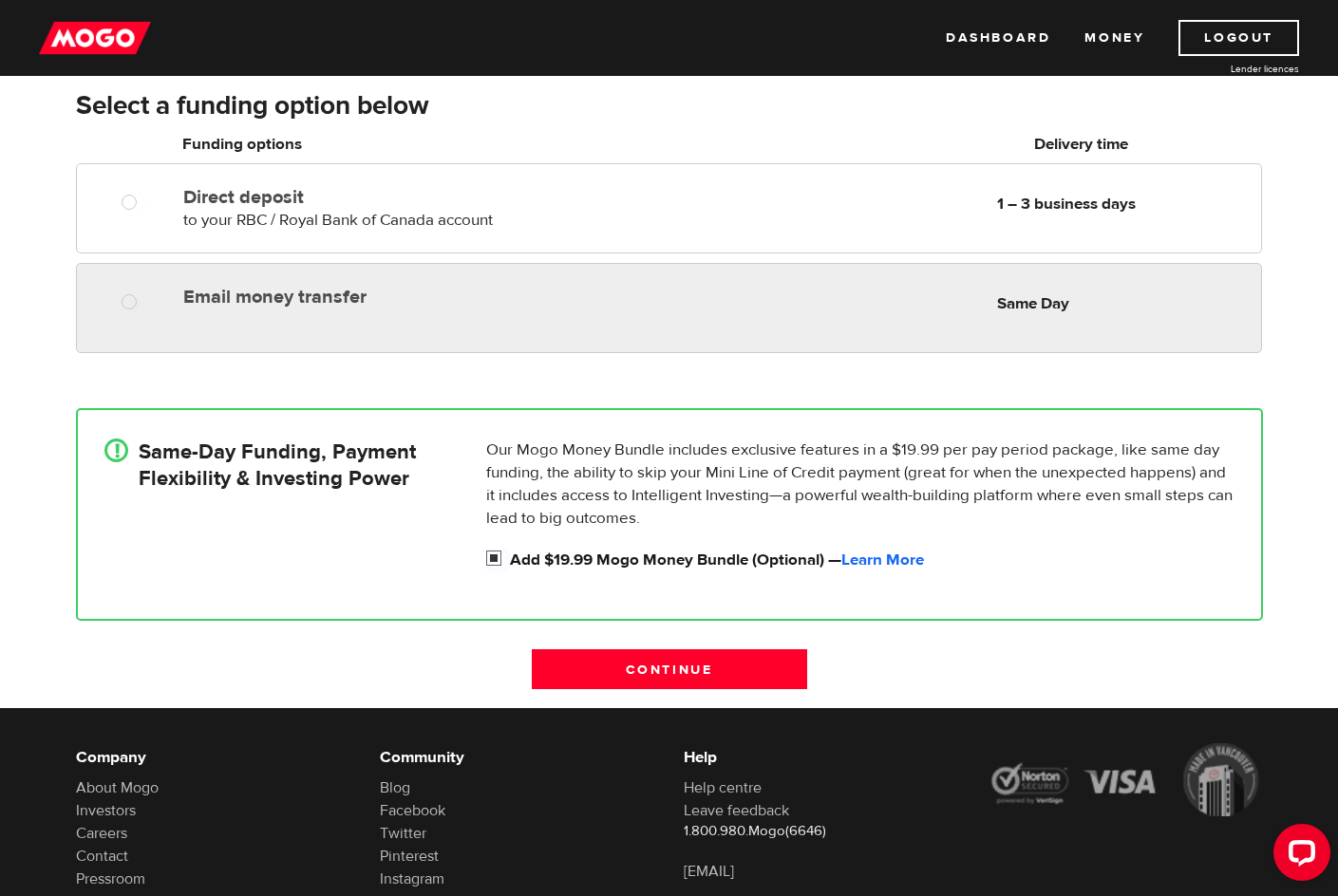 radio on "true" 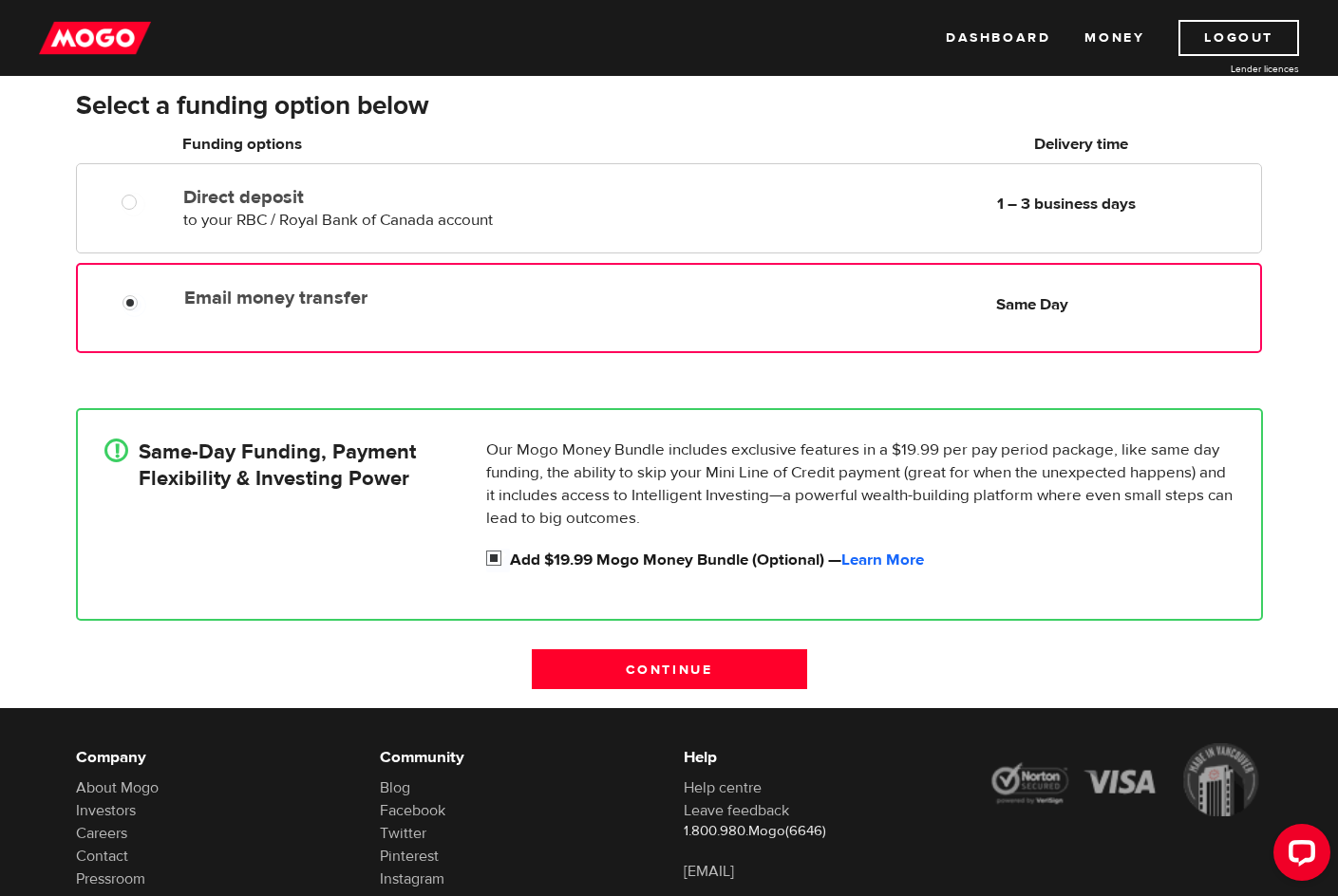 click on "Add $19.99 Mogo Money Bundle (Optional) —  Learn More" at bounding box center (872, 560) 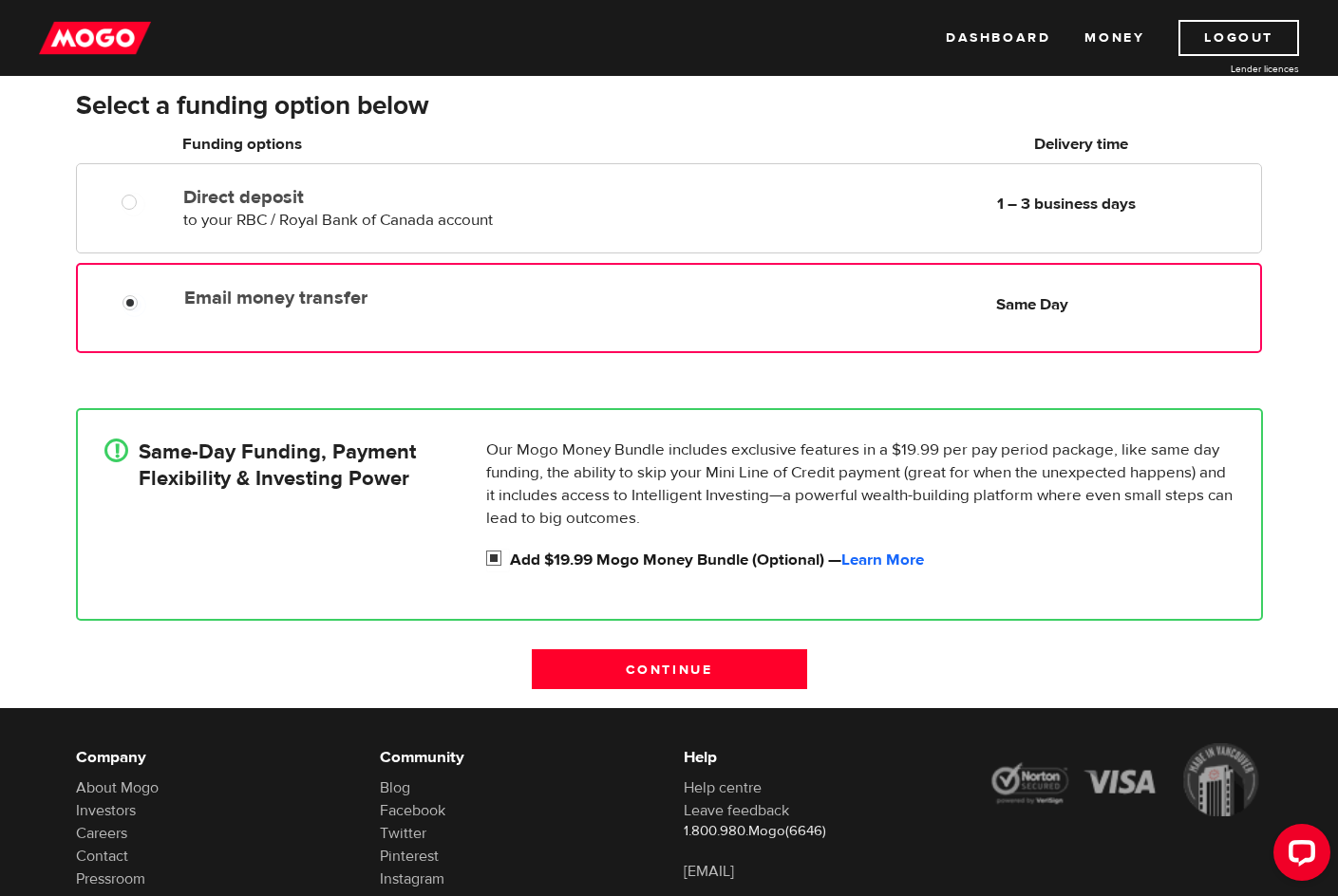 radio on "false" 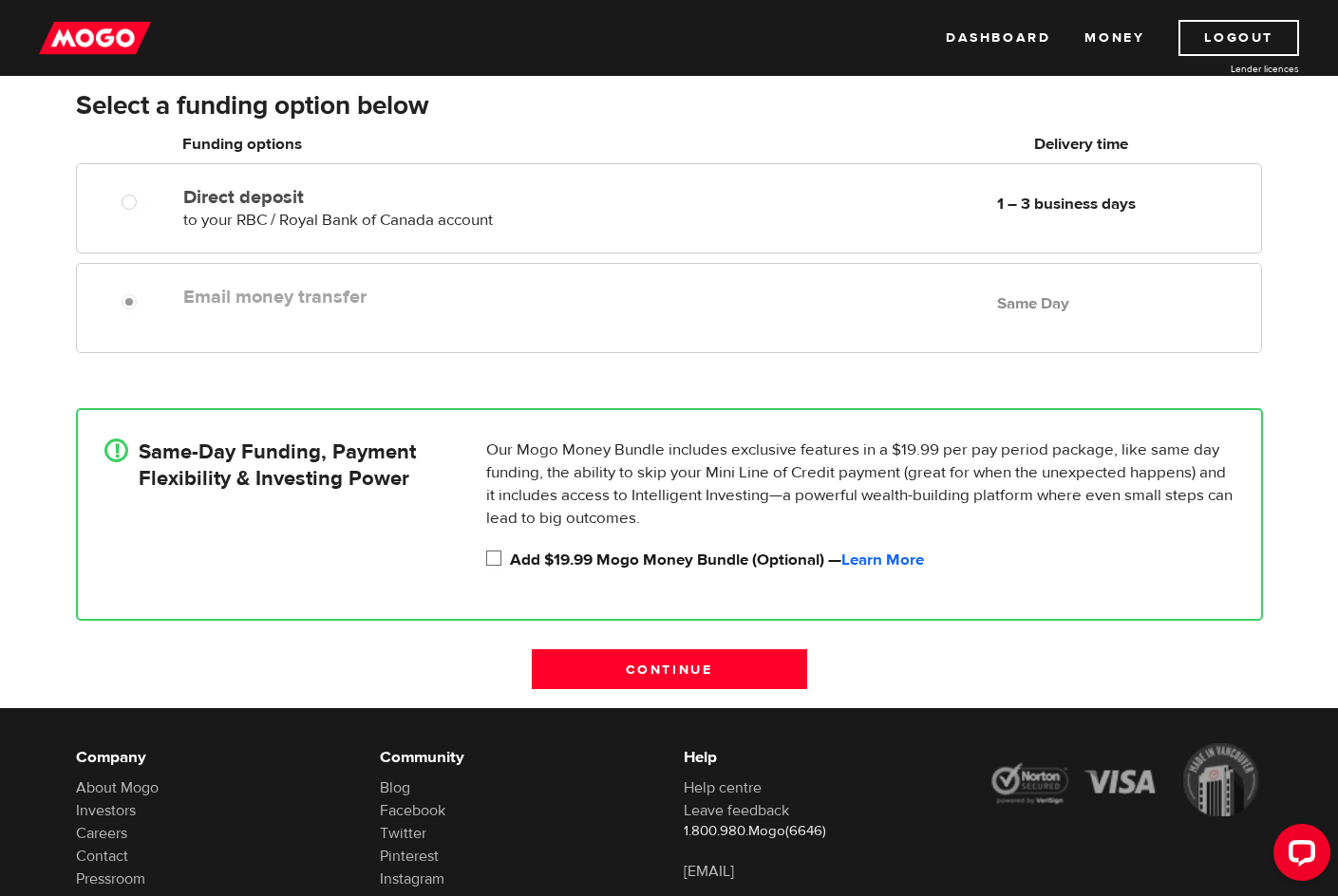 click on "Add $19.99 Mogo Money Bundle (Optional) —  Learn More" at bounding box center [872, 560] 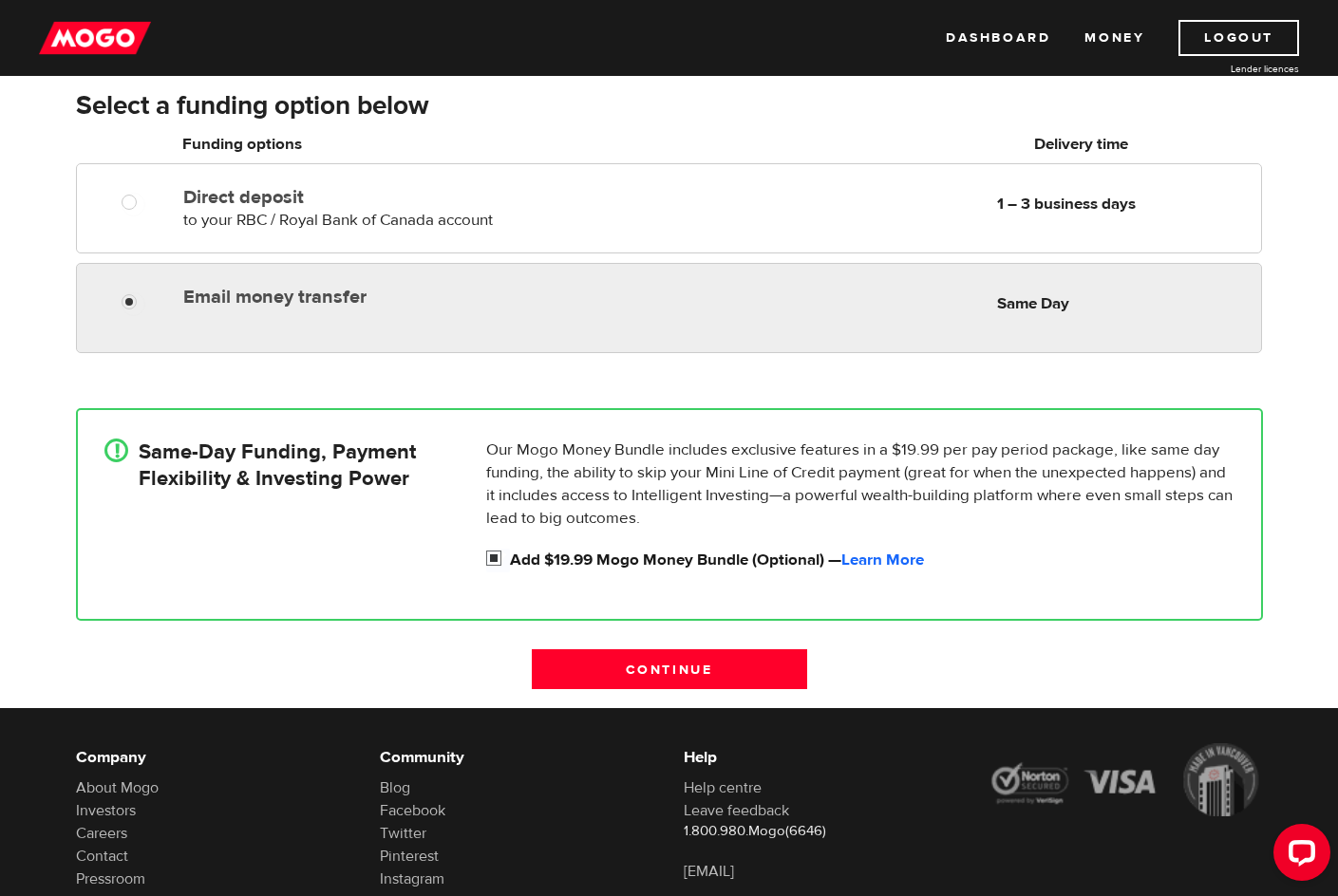 radio on "true" 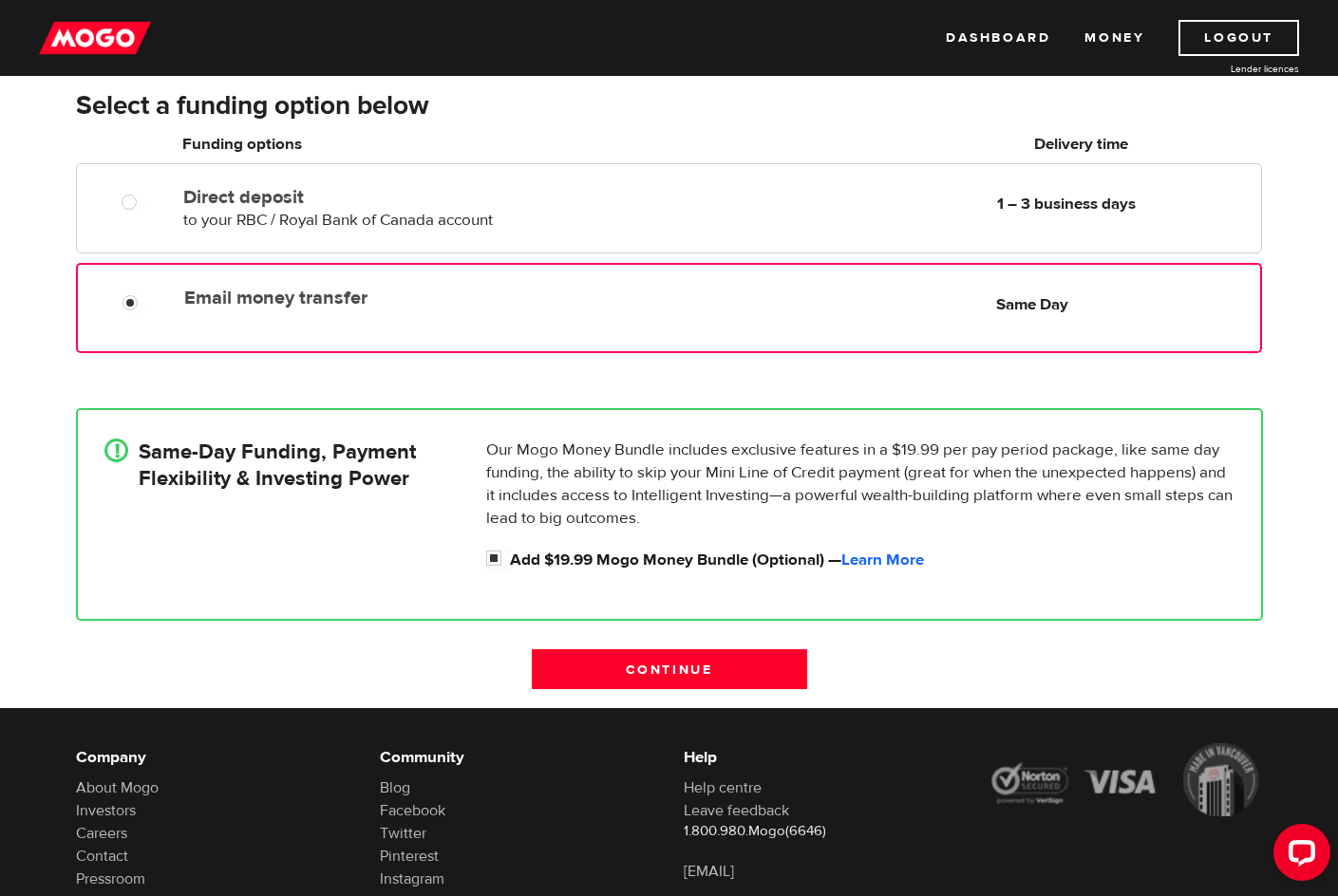 click on "Email money transfer Delivery in  Same Day Same Day" at bounding box center [669, 308] 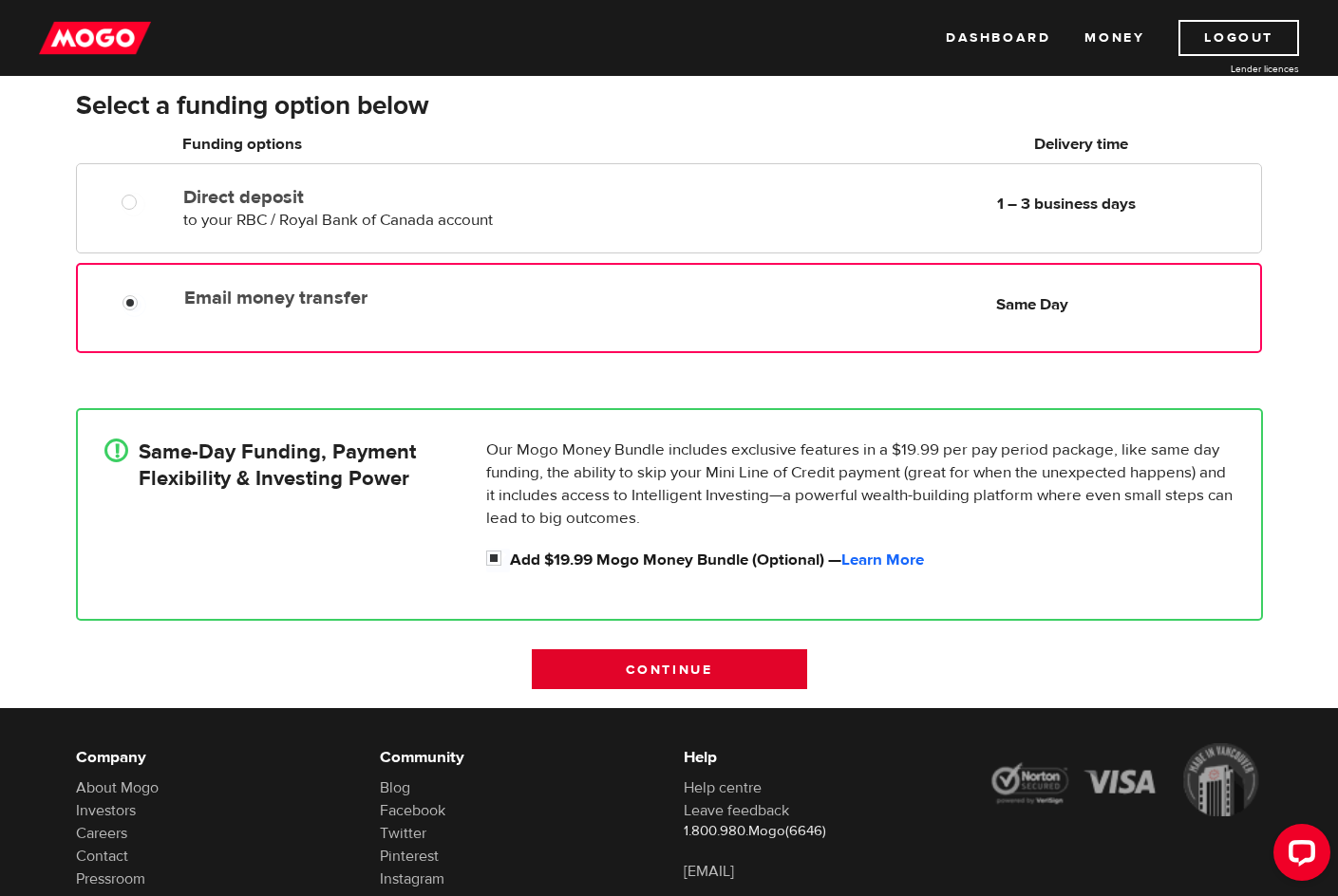 click on "Continue" at bounding box center [669, 669] 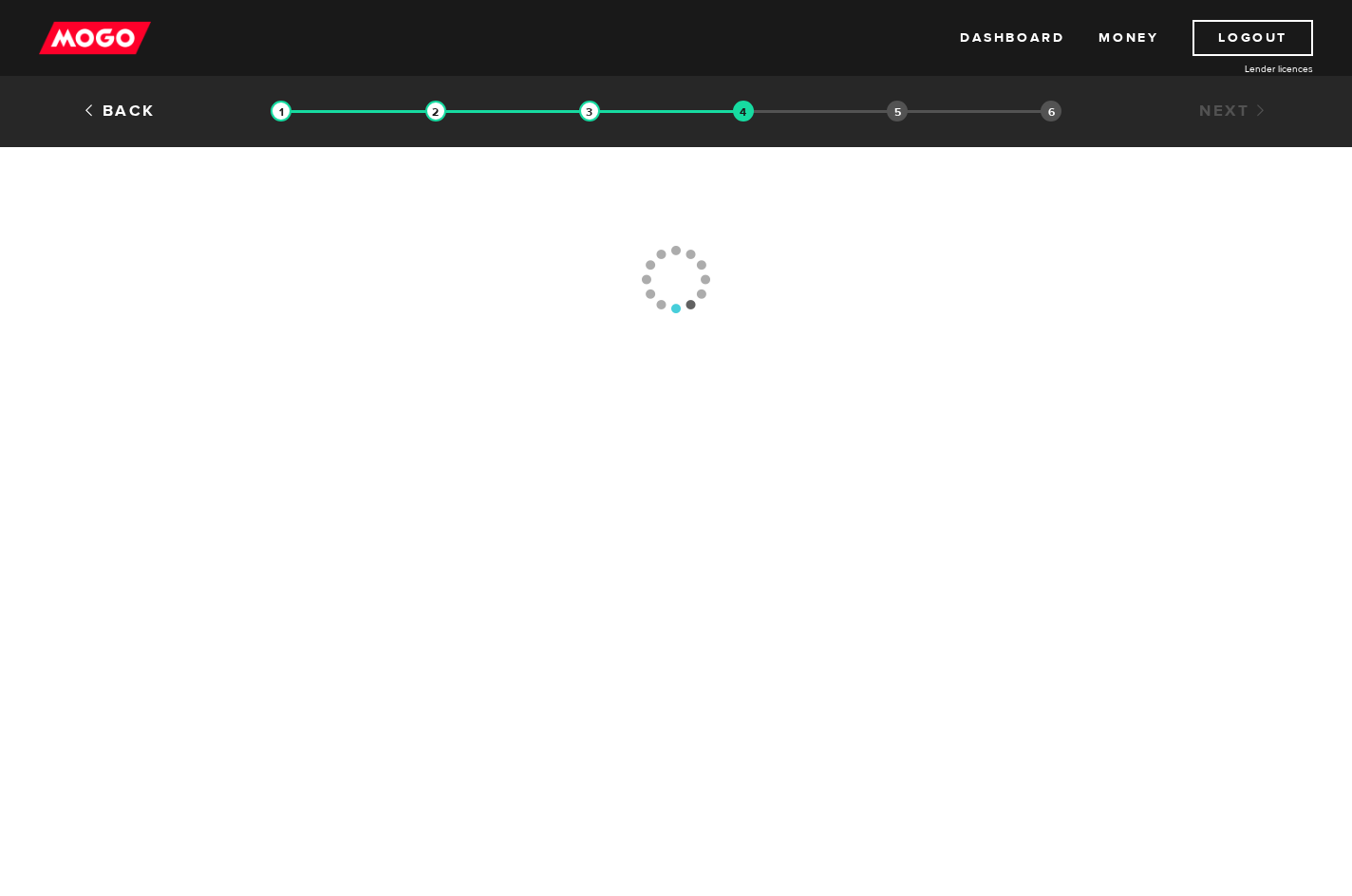 scroll, scrollTop: 0, scrollLeft: 0, axis: both 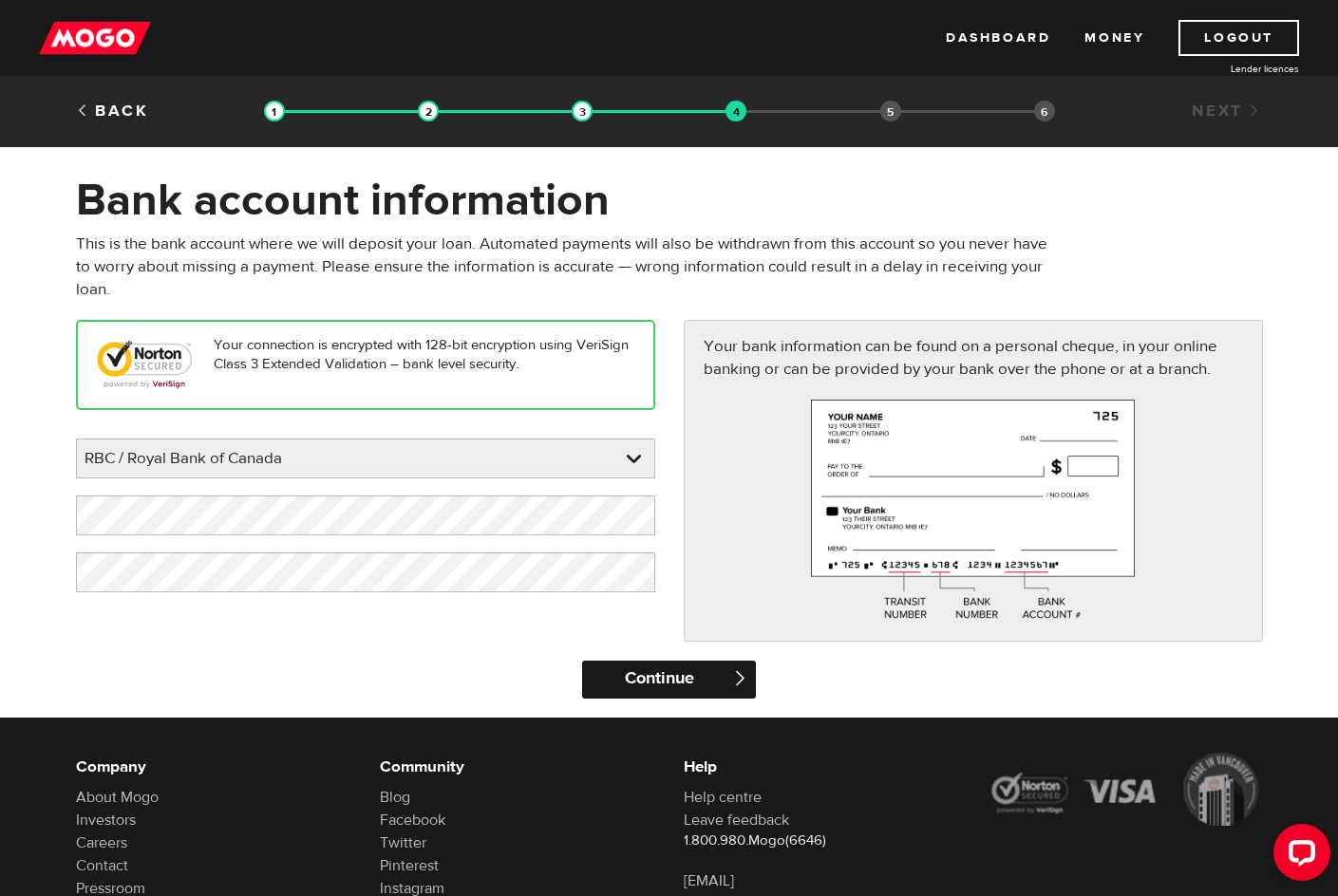 click on "Continue" at bounding box center [669, 680] 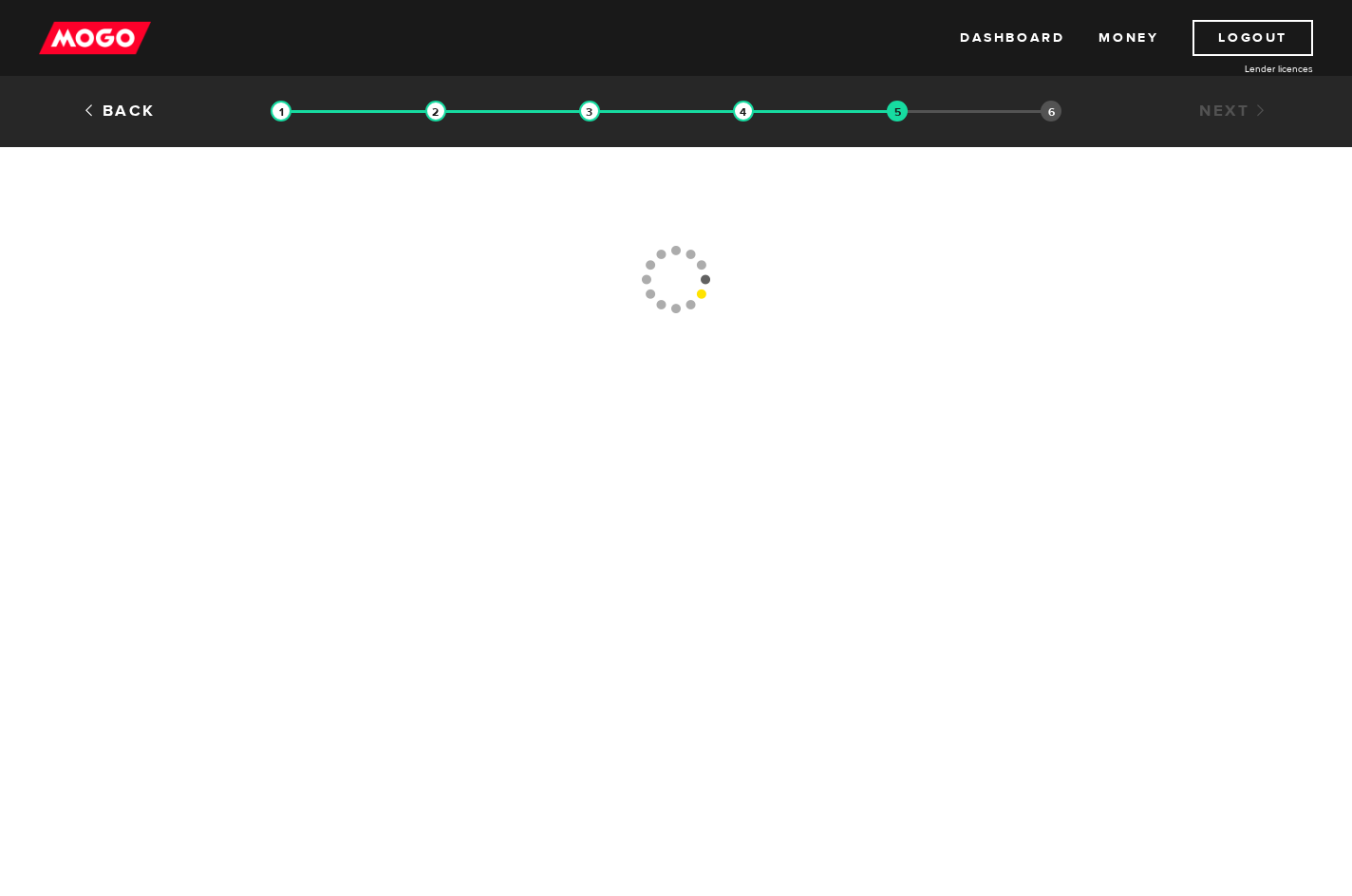 scroll, scrollTop: 0, scrollLeft: 0, axis: both 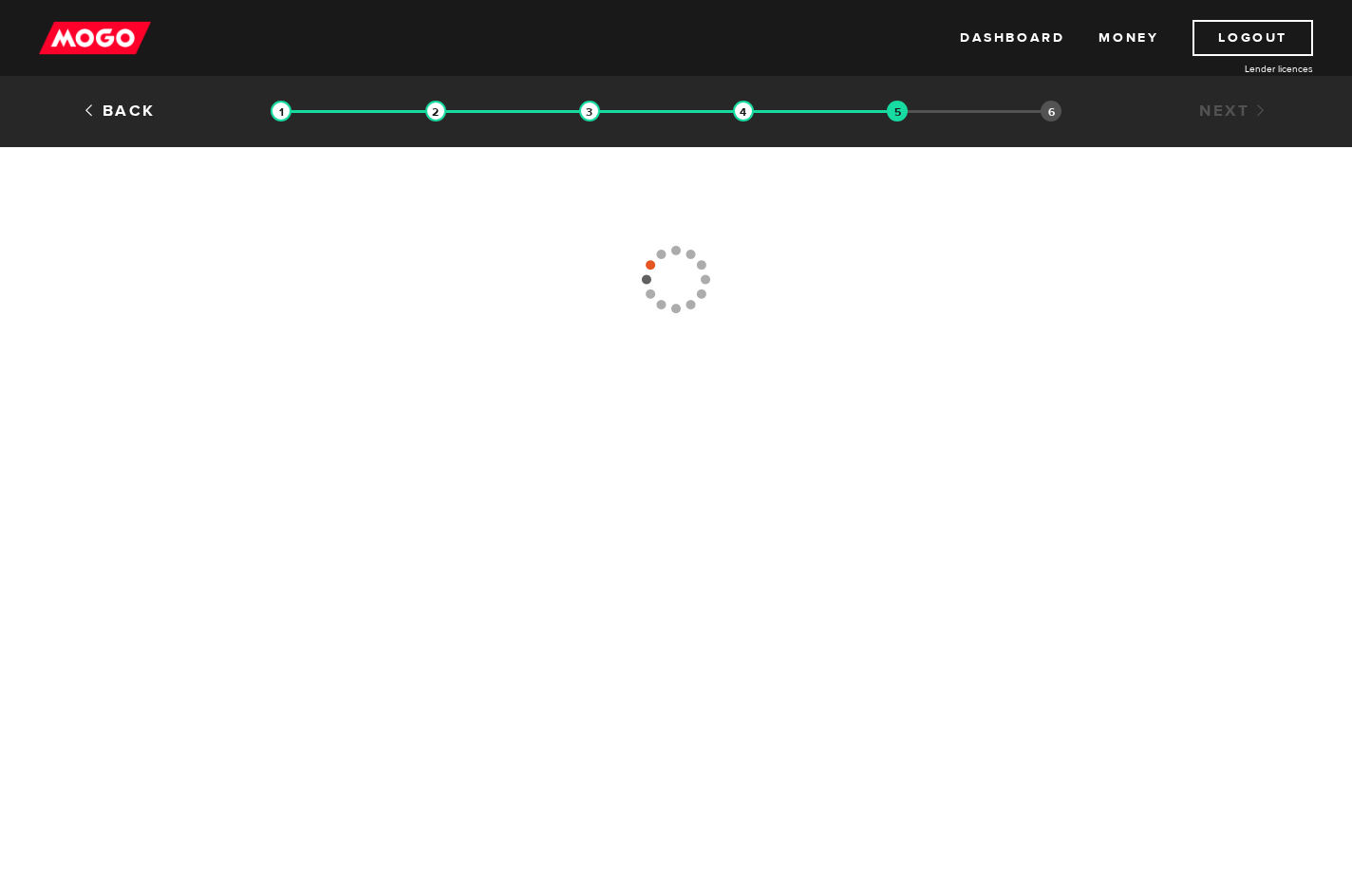 type on "[PHONE]" 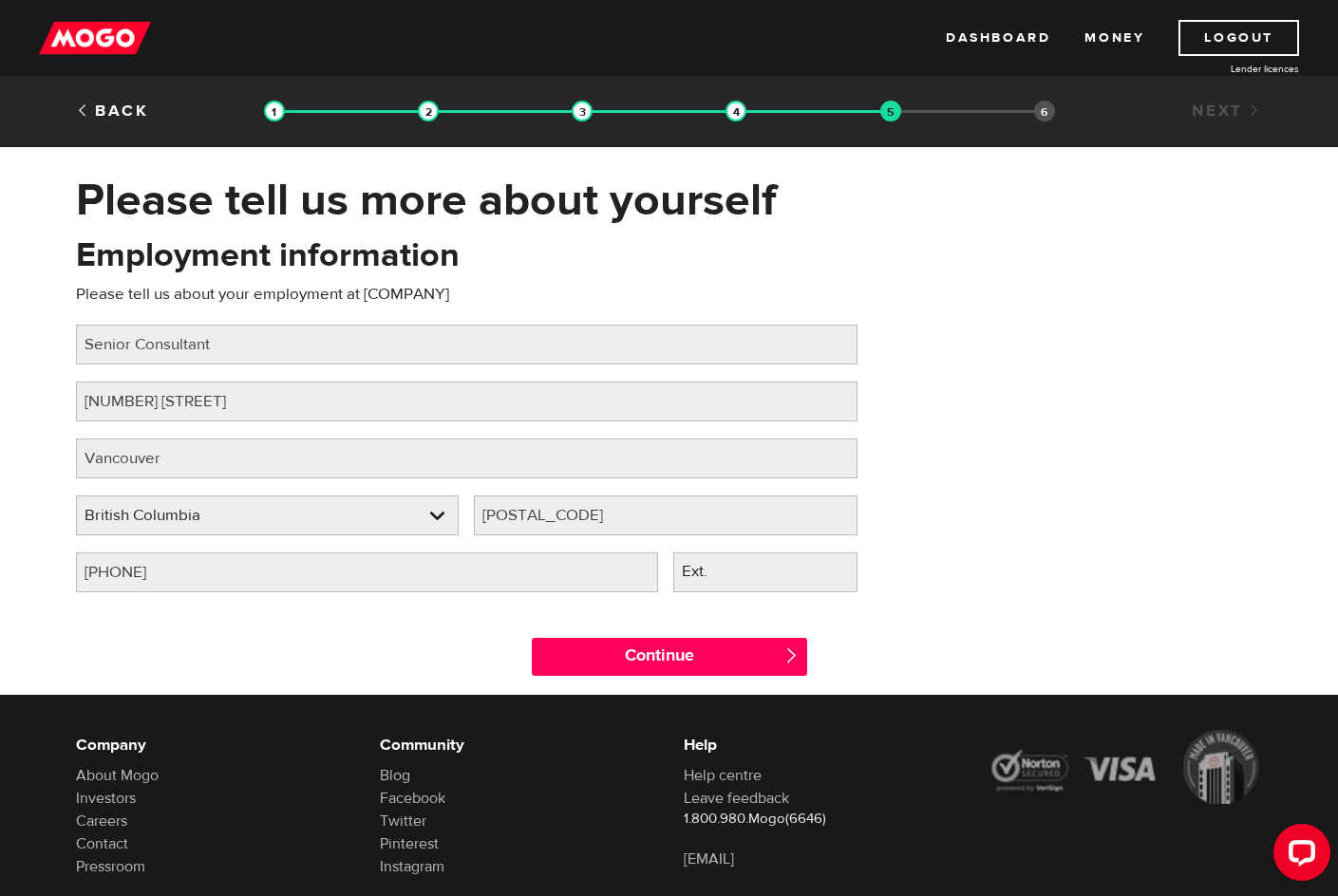 scroll, scrollTop: 0, scrollLeft: 0, axis: both 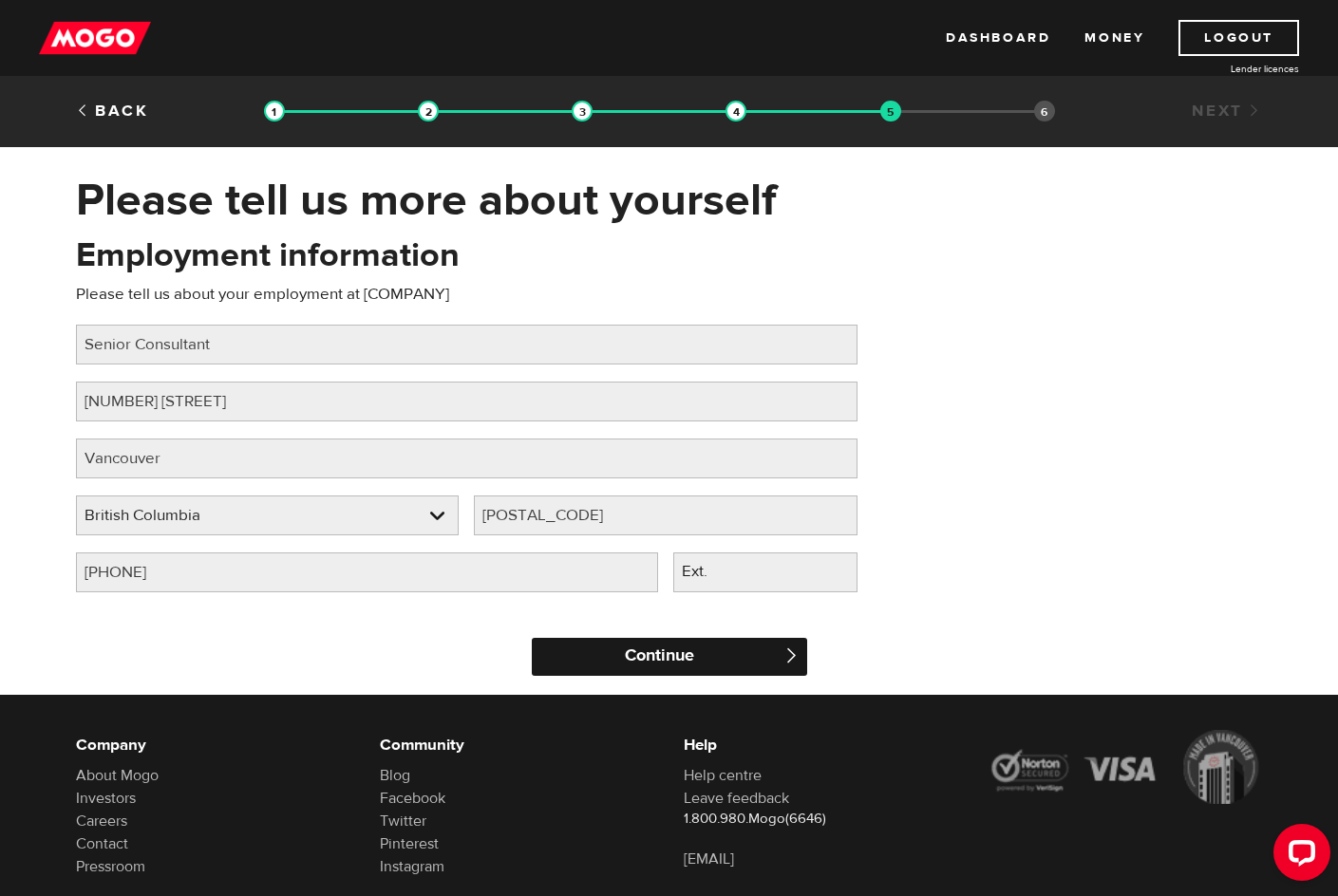 click on "Continue" at bounding box center [669, 657] 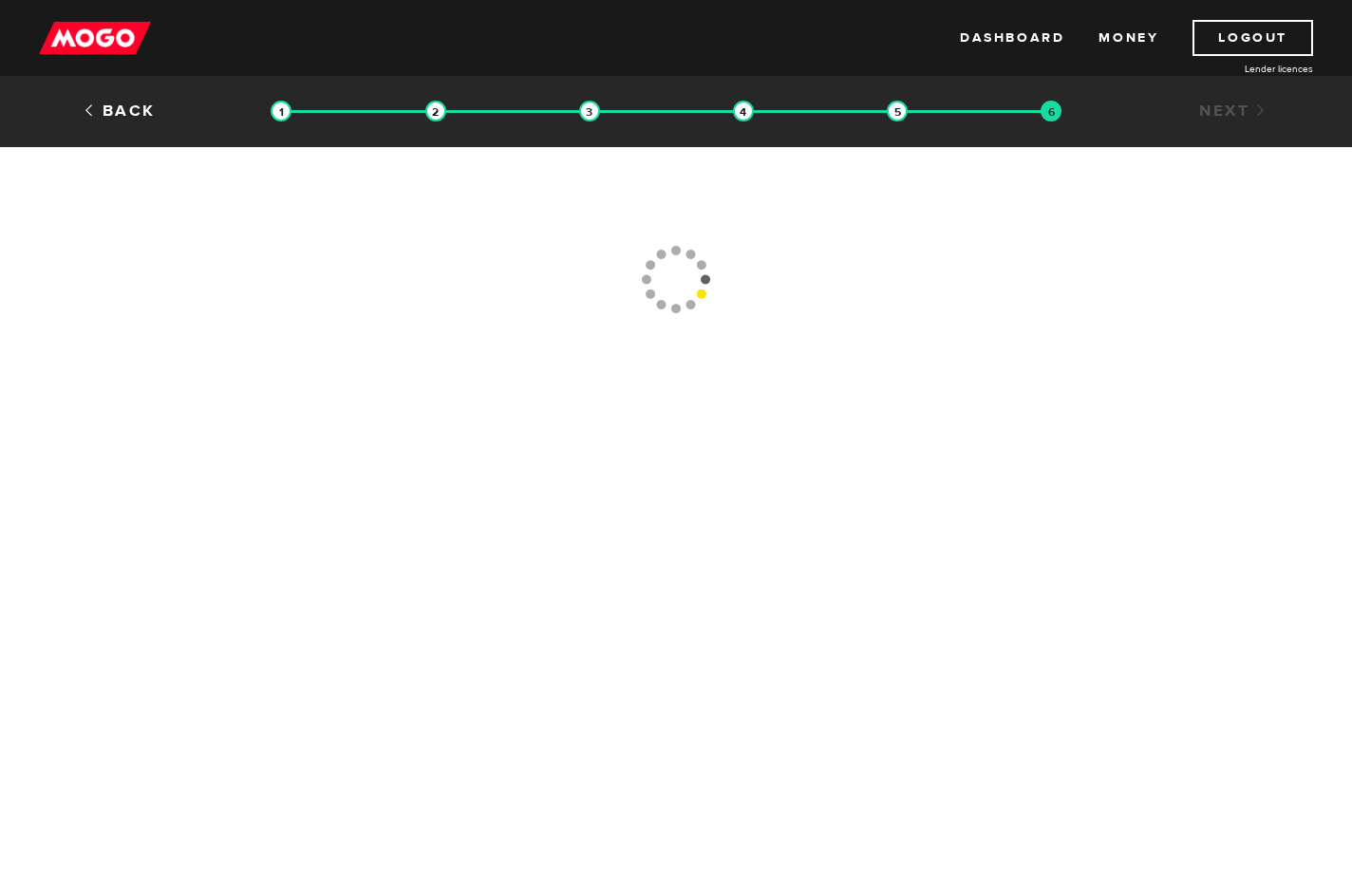 scroll, scrollTop: 0, scrollLeft: 0, axis: both 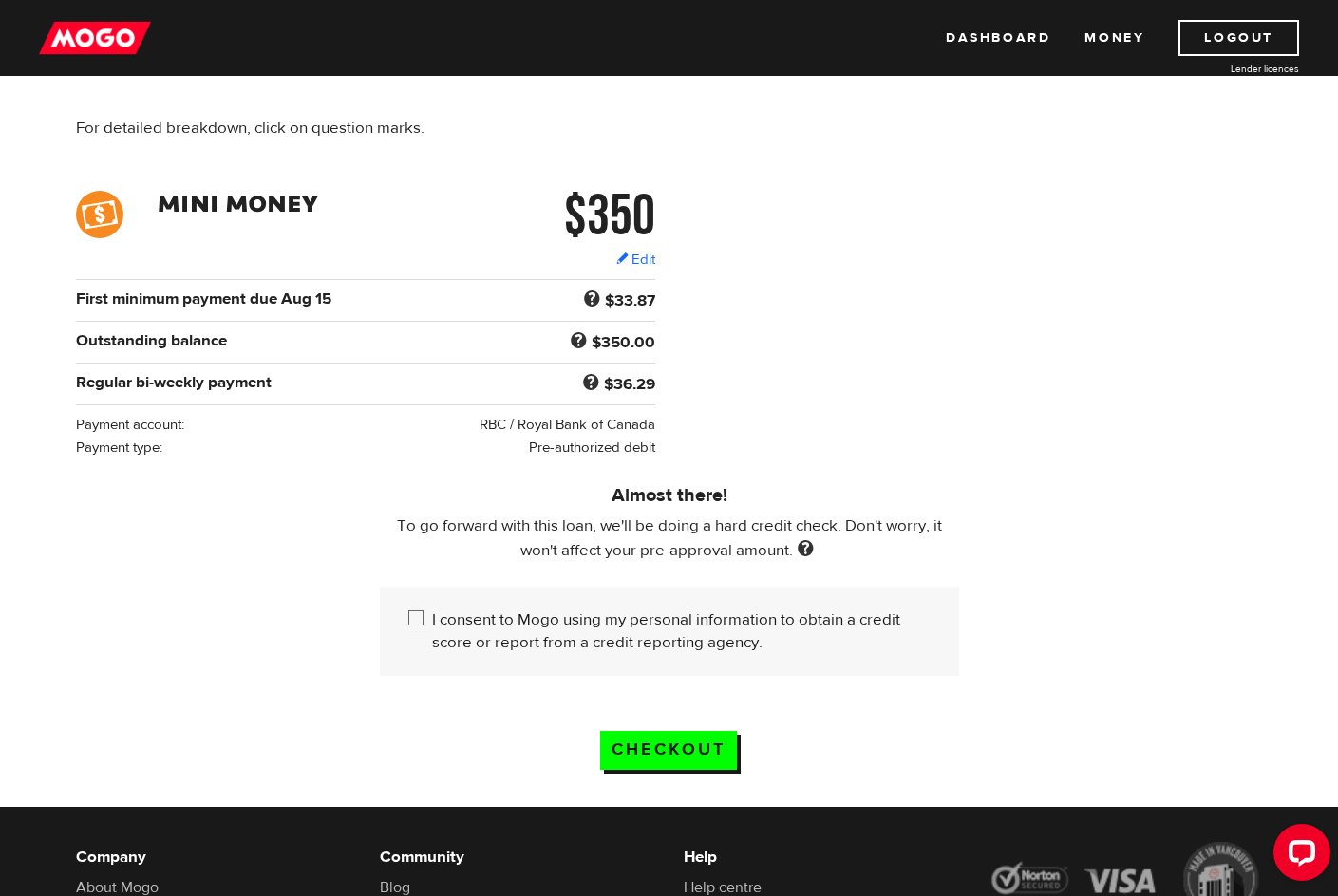 click on "I consent to Mogo using my personal information to obtain a credit score or report from a credit reporting agency." at bounding box center [420, 620] 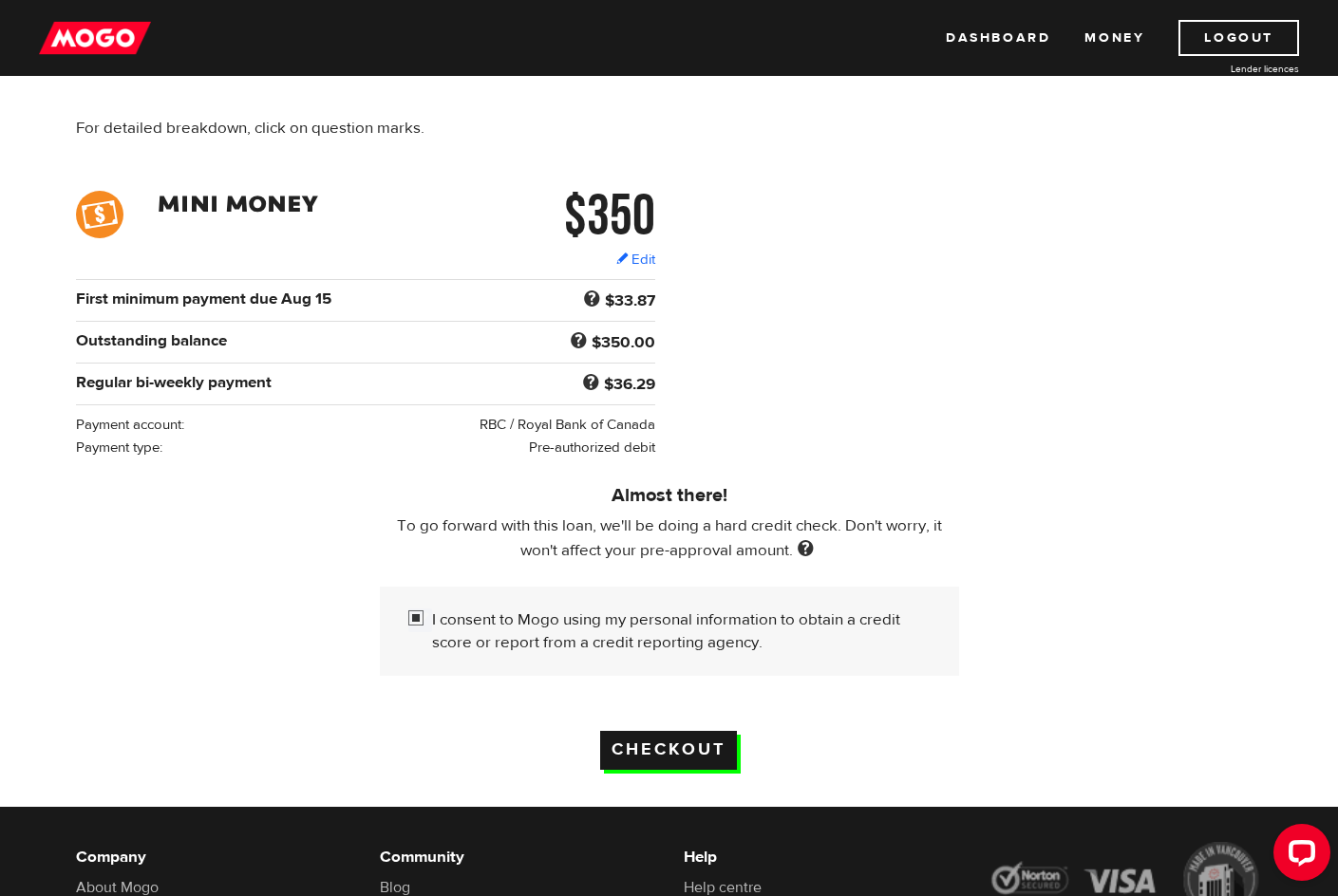 click on "Checkout" at bounding box center [669, 750] 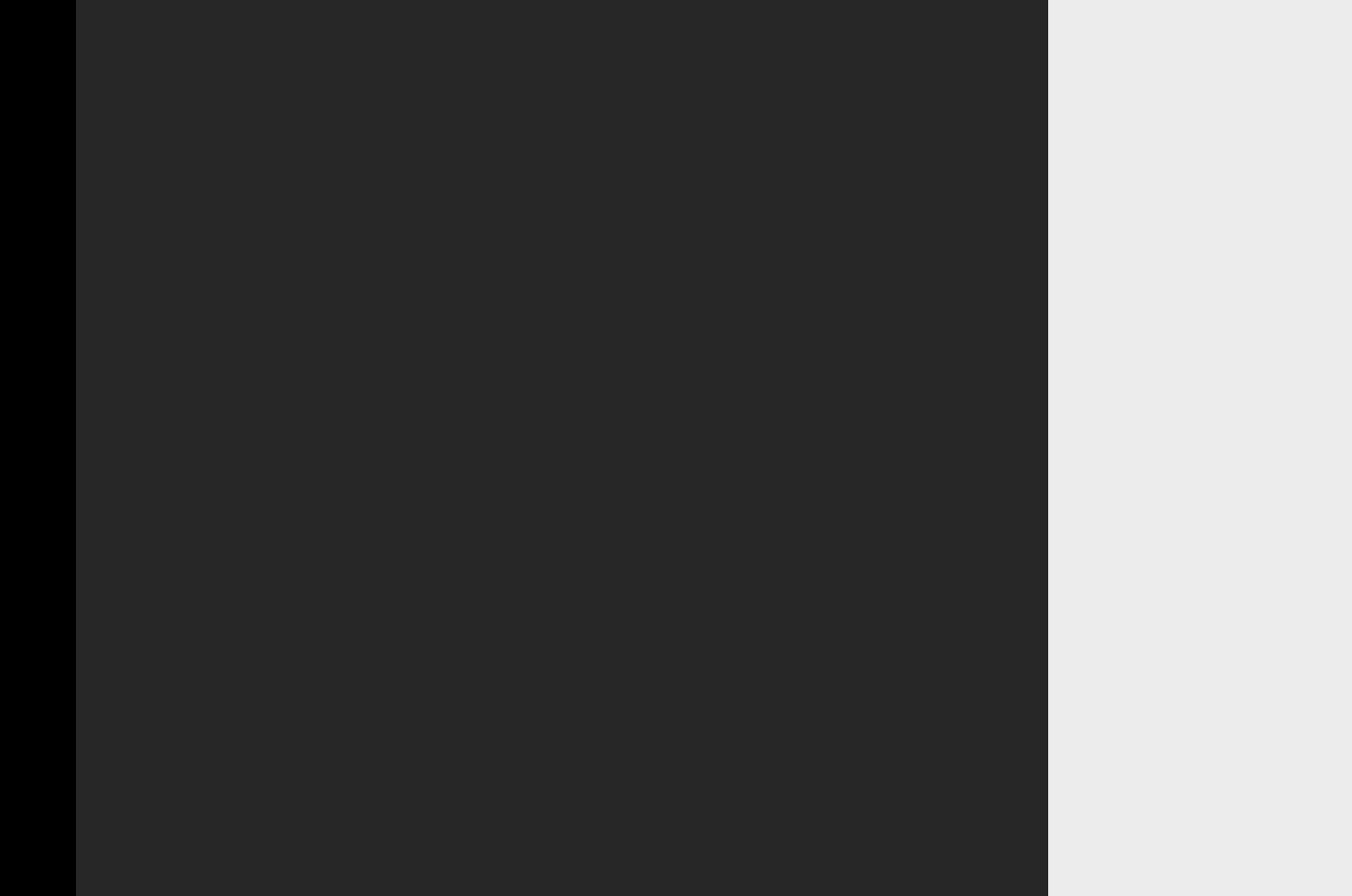 scroll, scrollTop: 0, scrollLeft: 0, axis: both 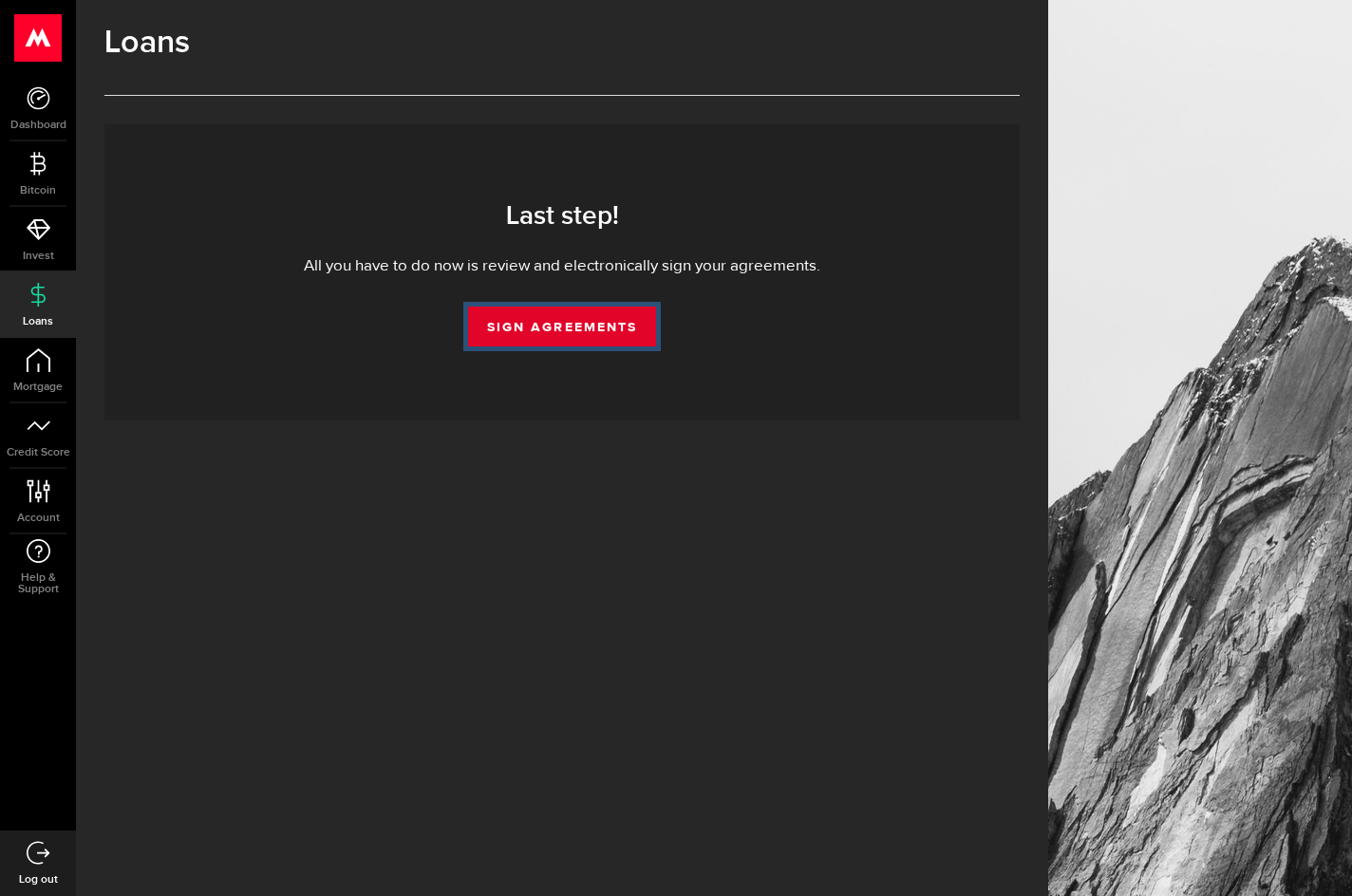 click on "Sign Agreements" at bounding box center (562, 327) 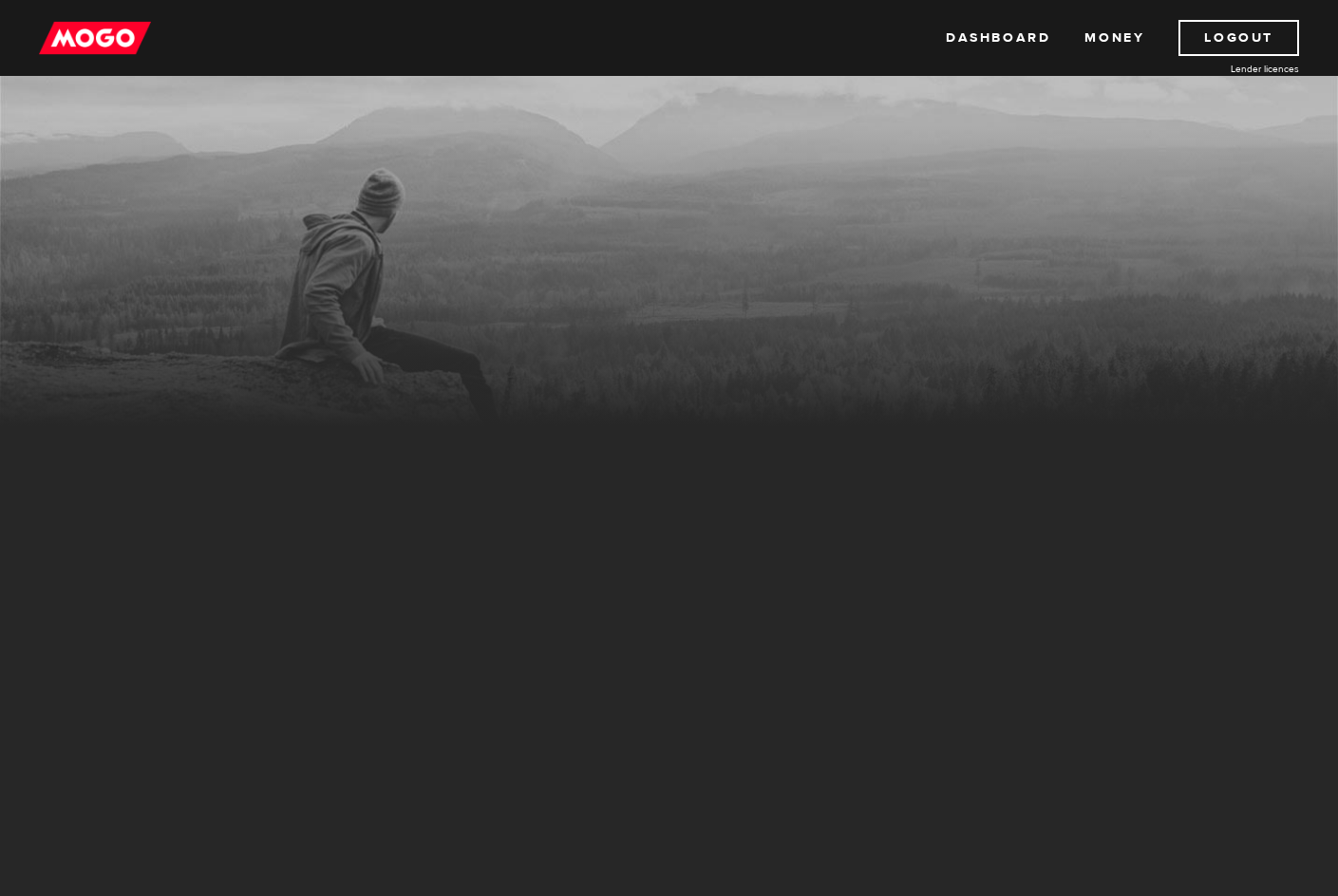 scroll, scrollTop: 0, scrollLeft: 0, axis: both 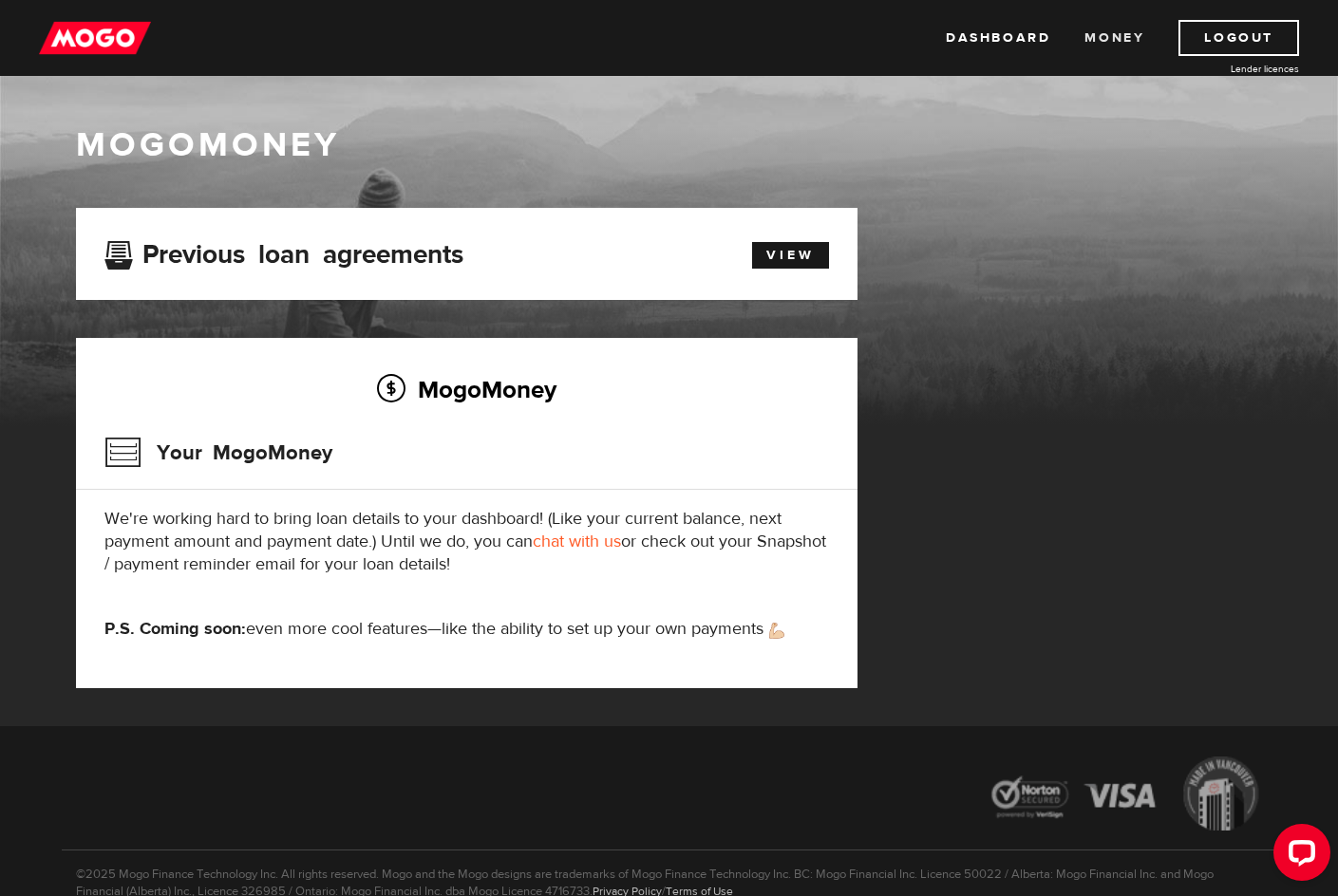 click on "Money" at bounding box center (1114, 38) 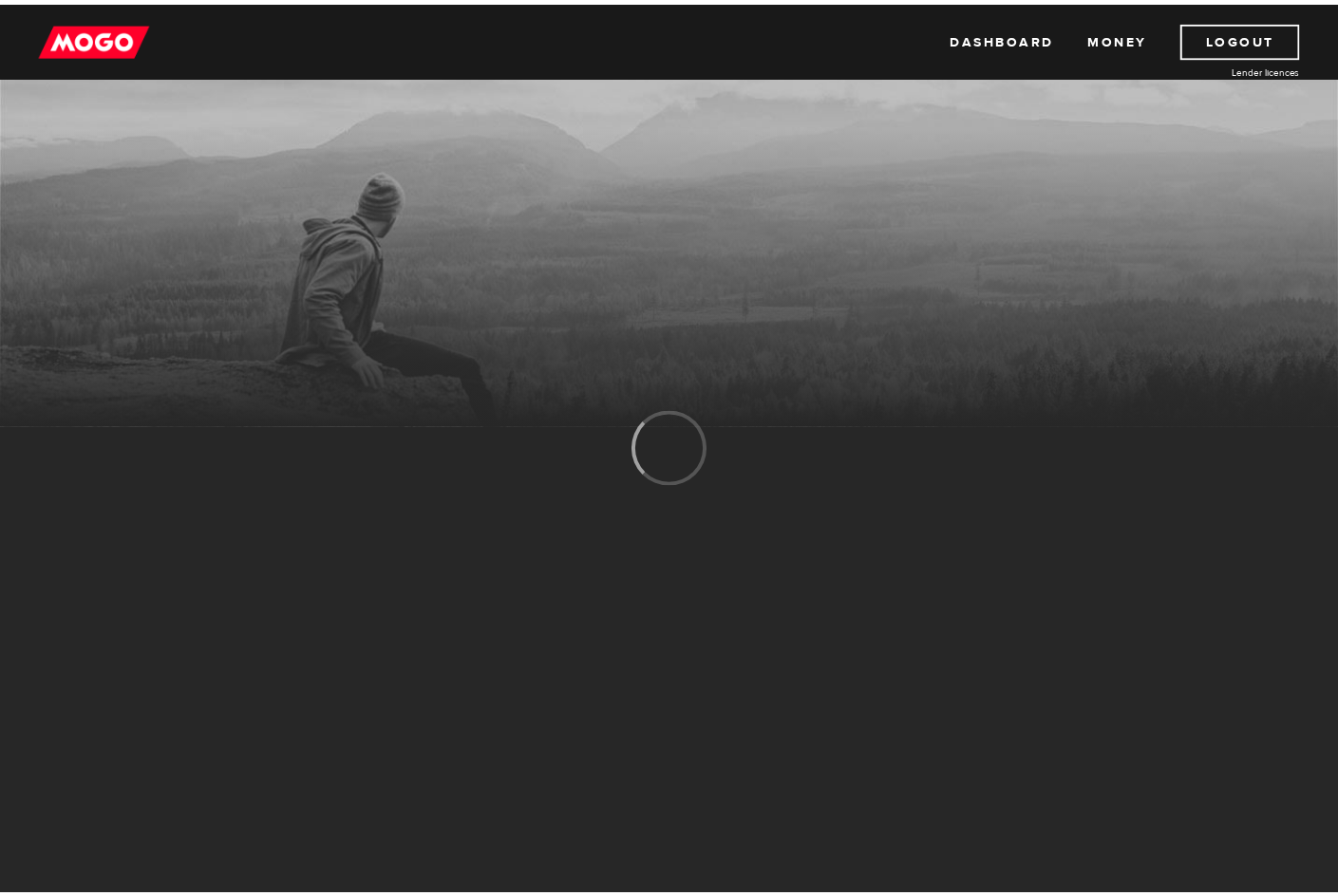 scroll, scrollTop: 0, scrollLeft: 0, axis: both 